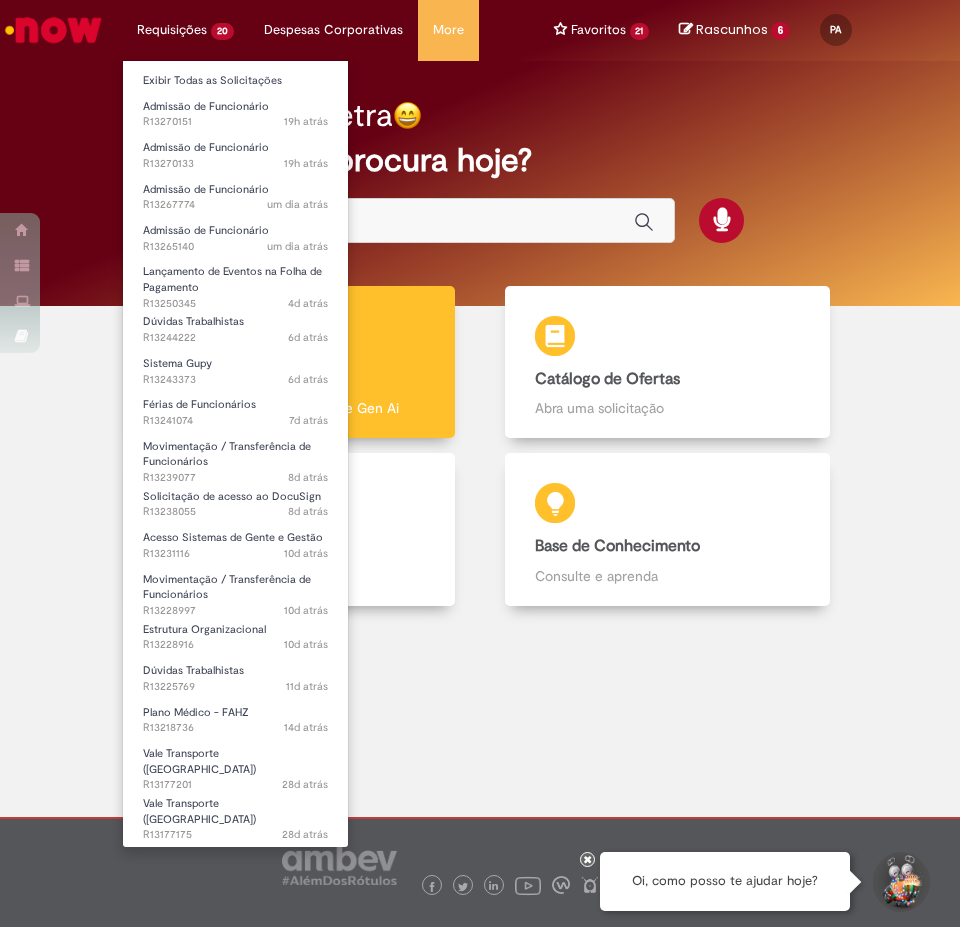 scroll, scrollTop: 0, scrollLeft: 0, axis: both 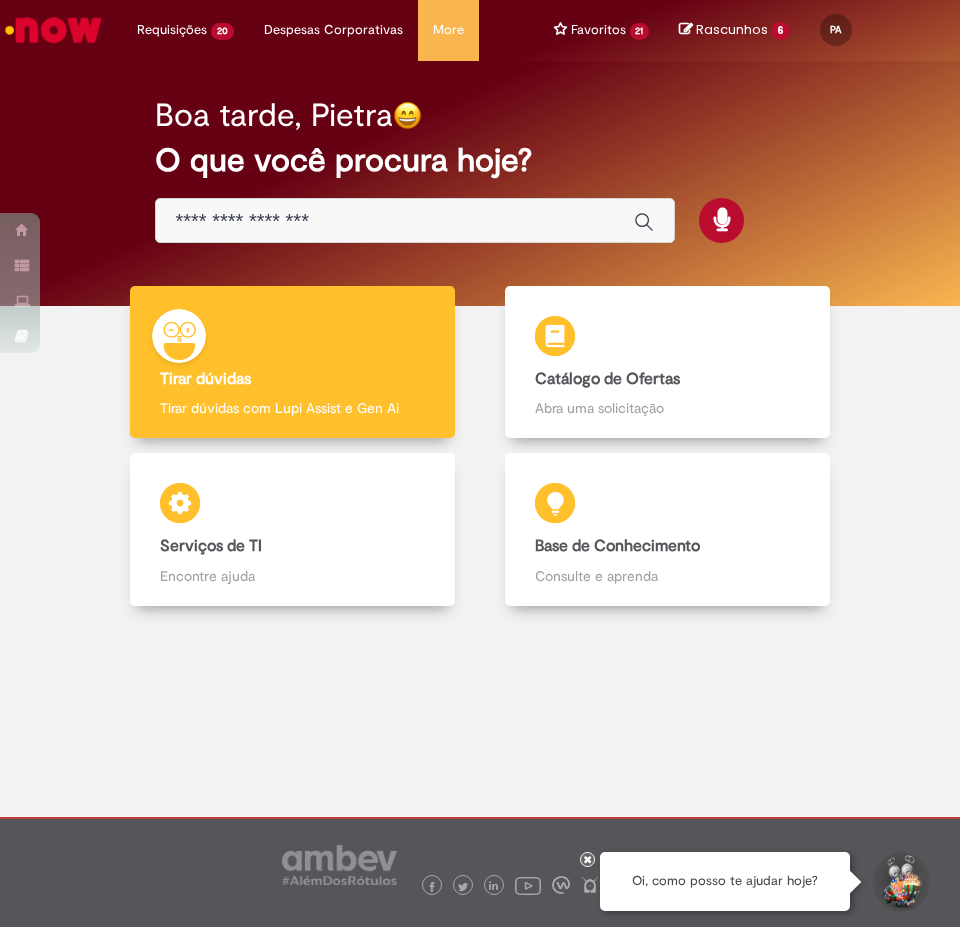 click at bounding box center (395, 221) 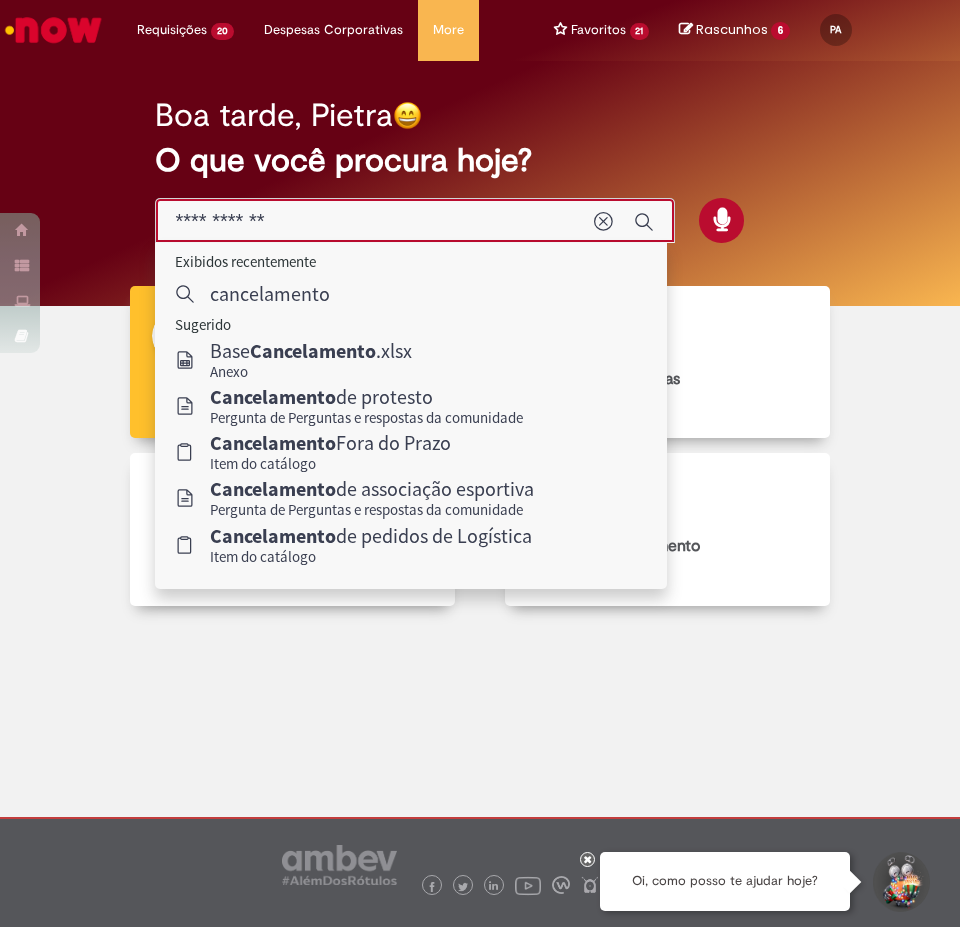 type on "**********" 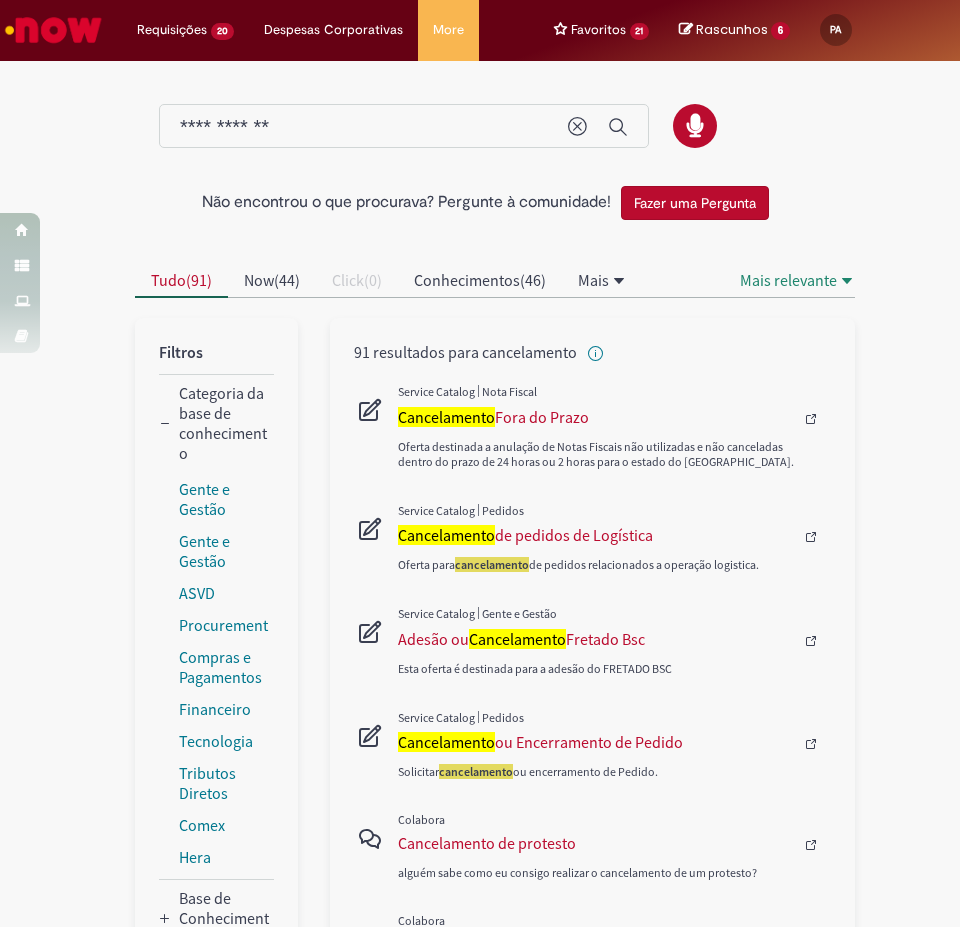 click on "**********" at bounding box center (364, 127) 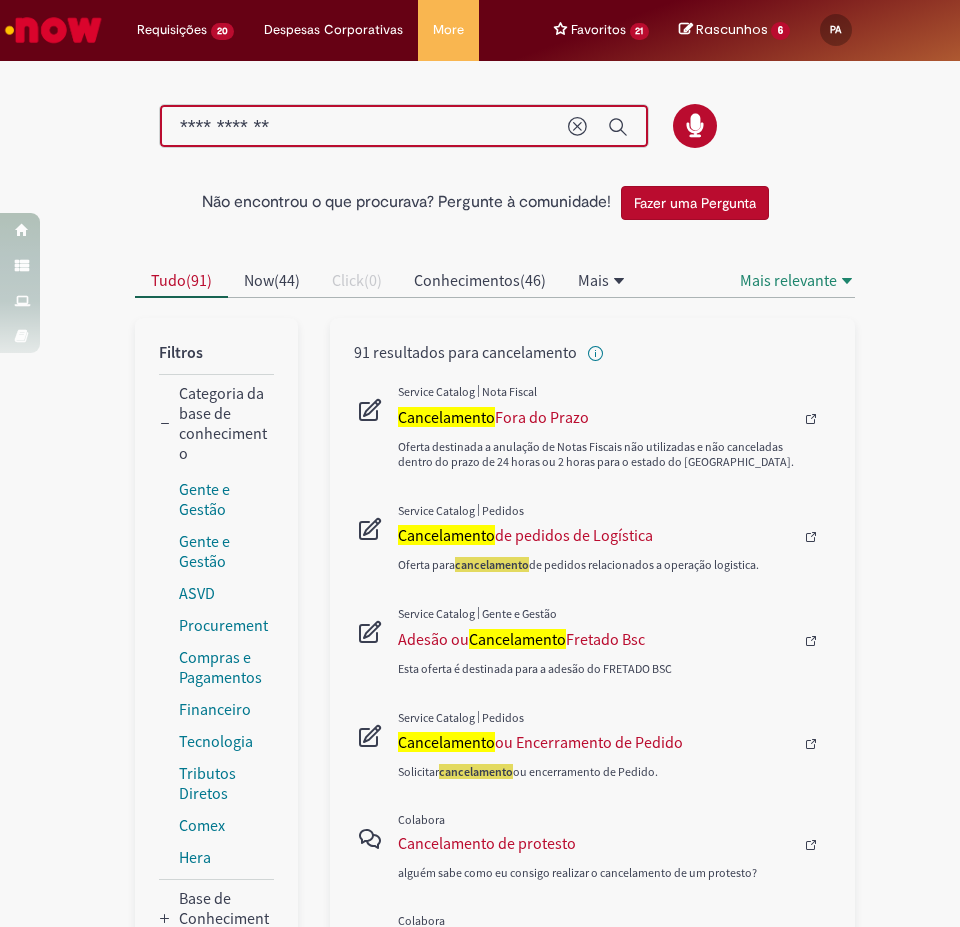 click on "**********" at bounding box center (364, 127) 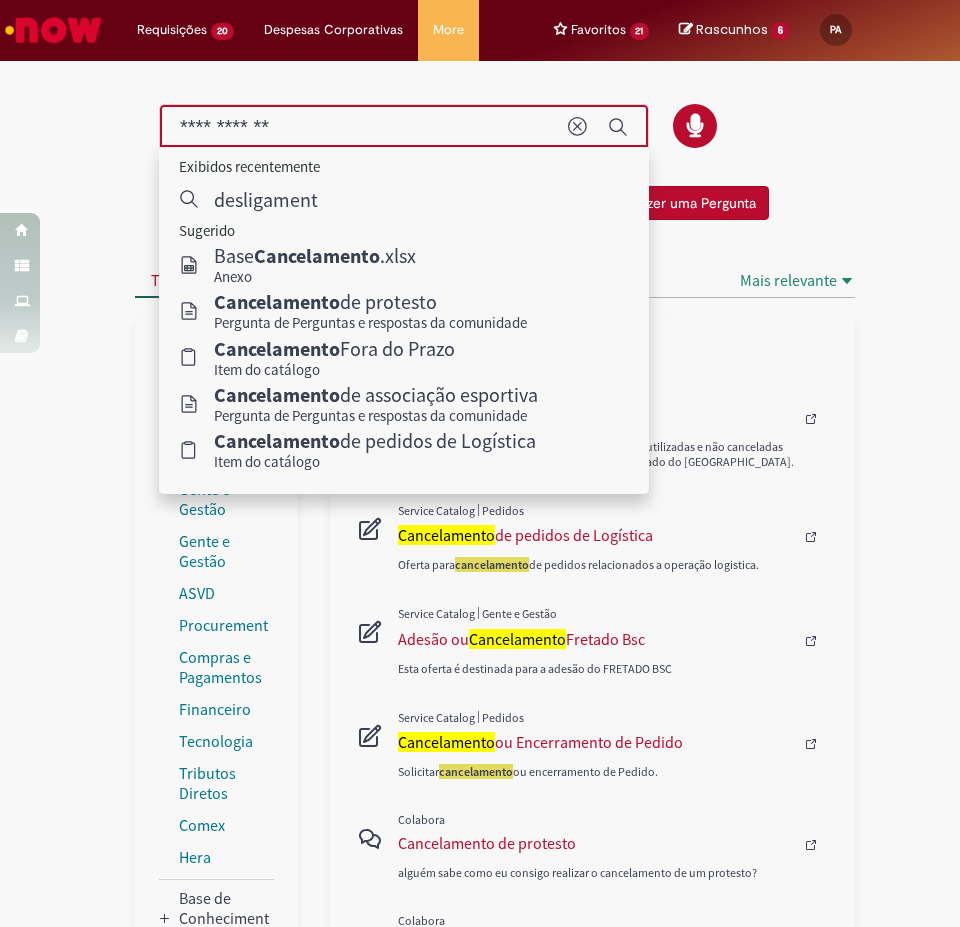 type on "**********" 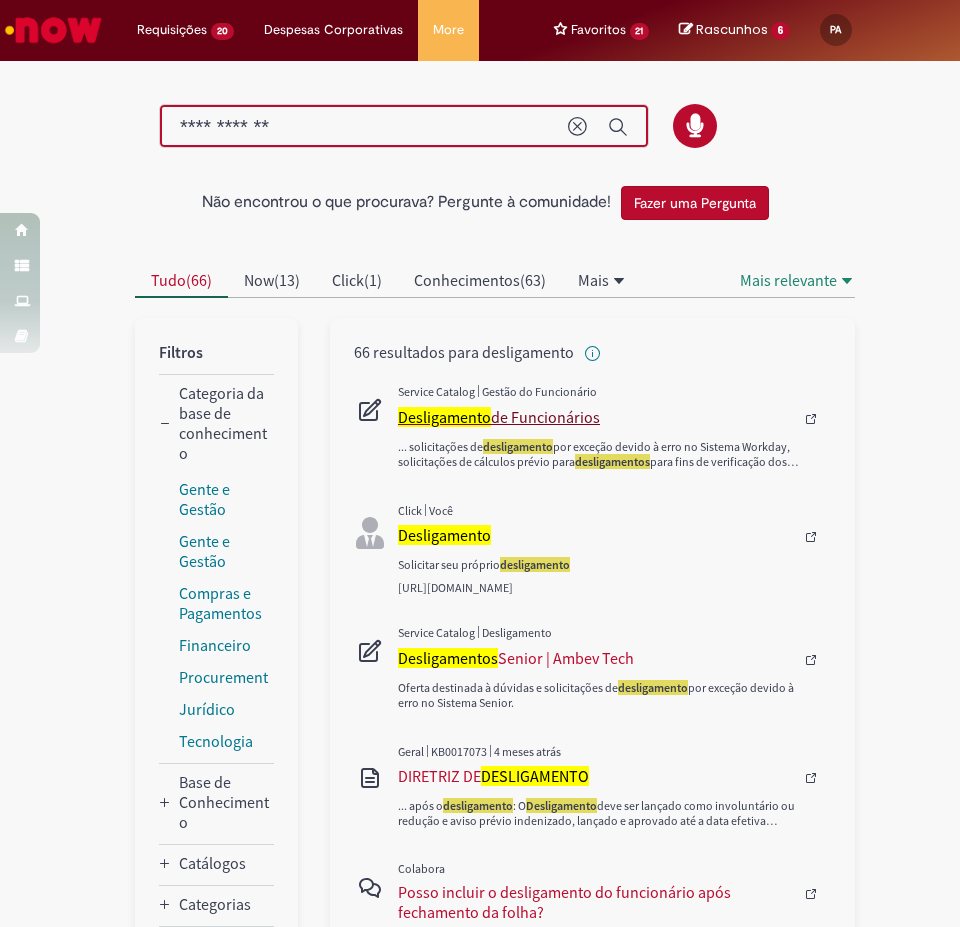 click on "Desligamento" at bounding box center [444, 417] 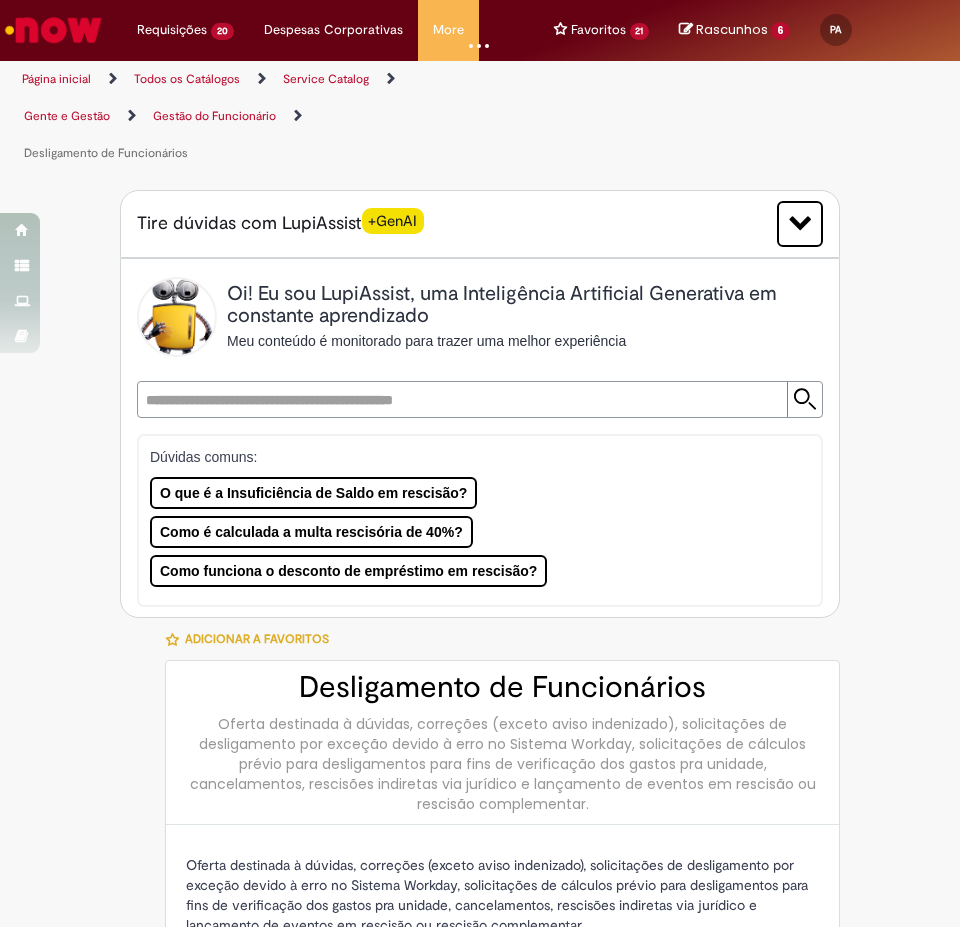type on "********" 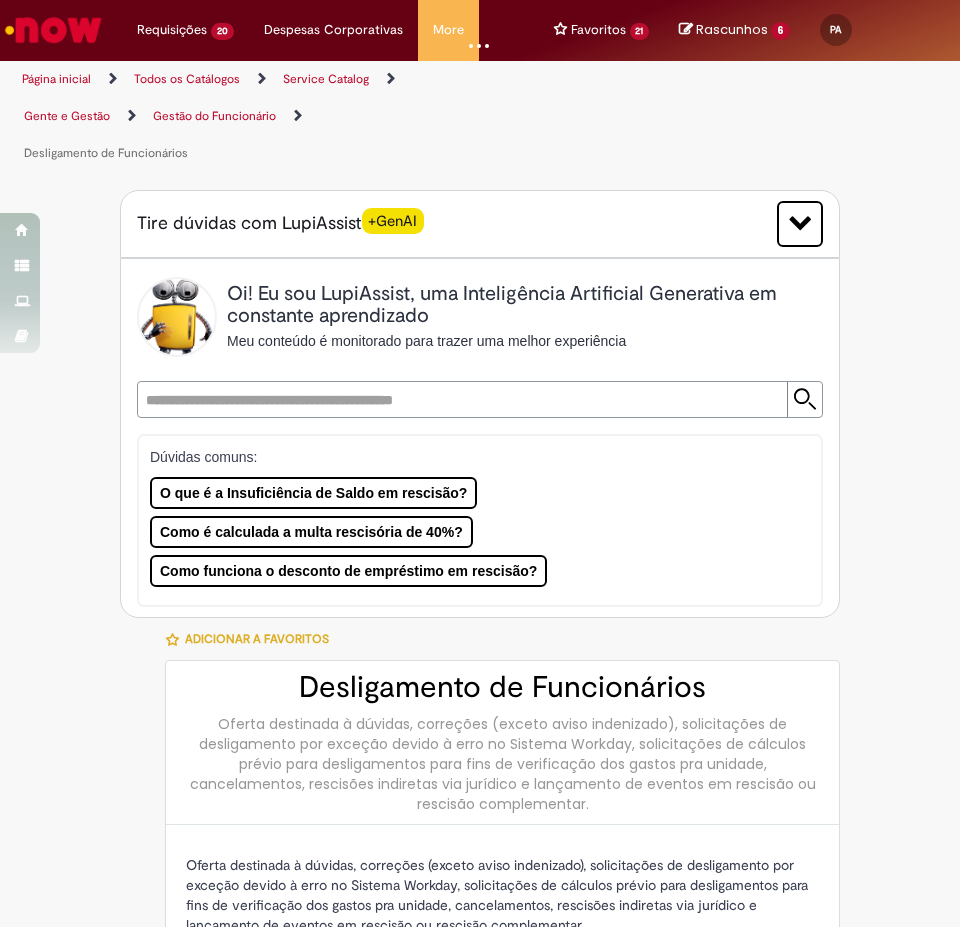 type on "**********" 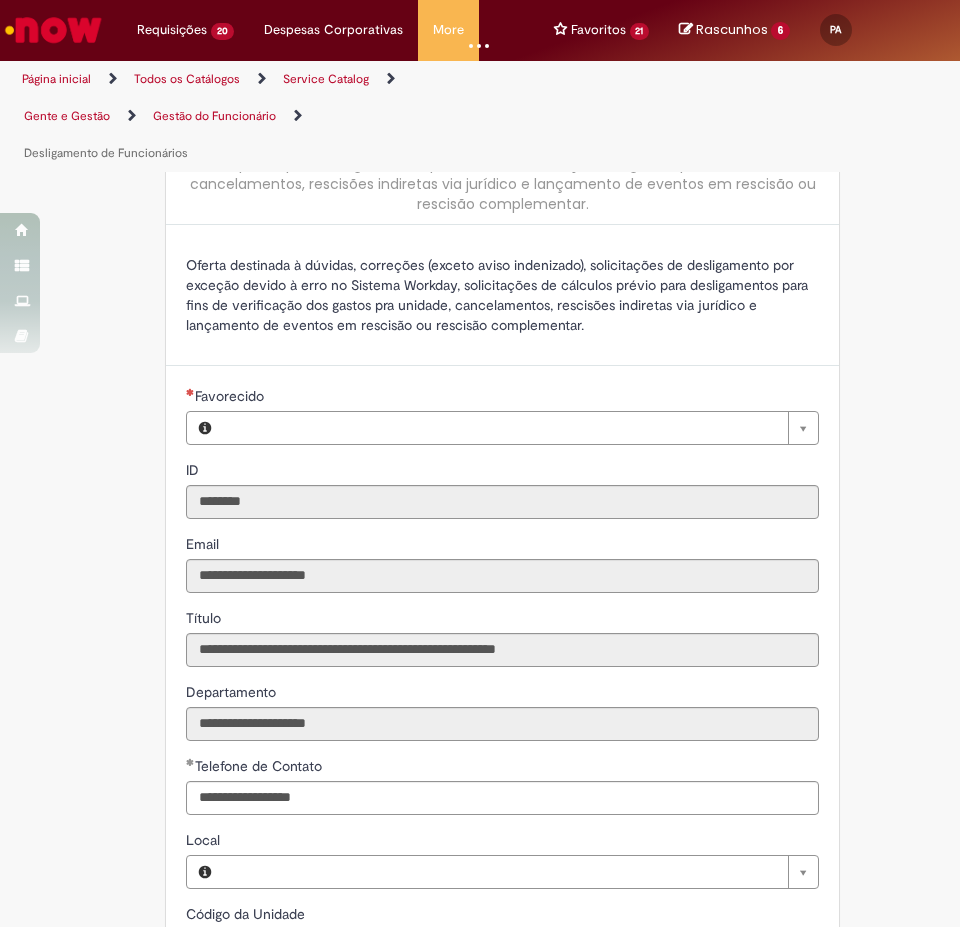 type on "**********" 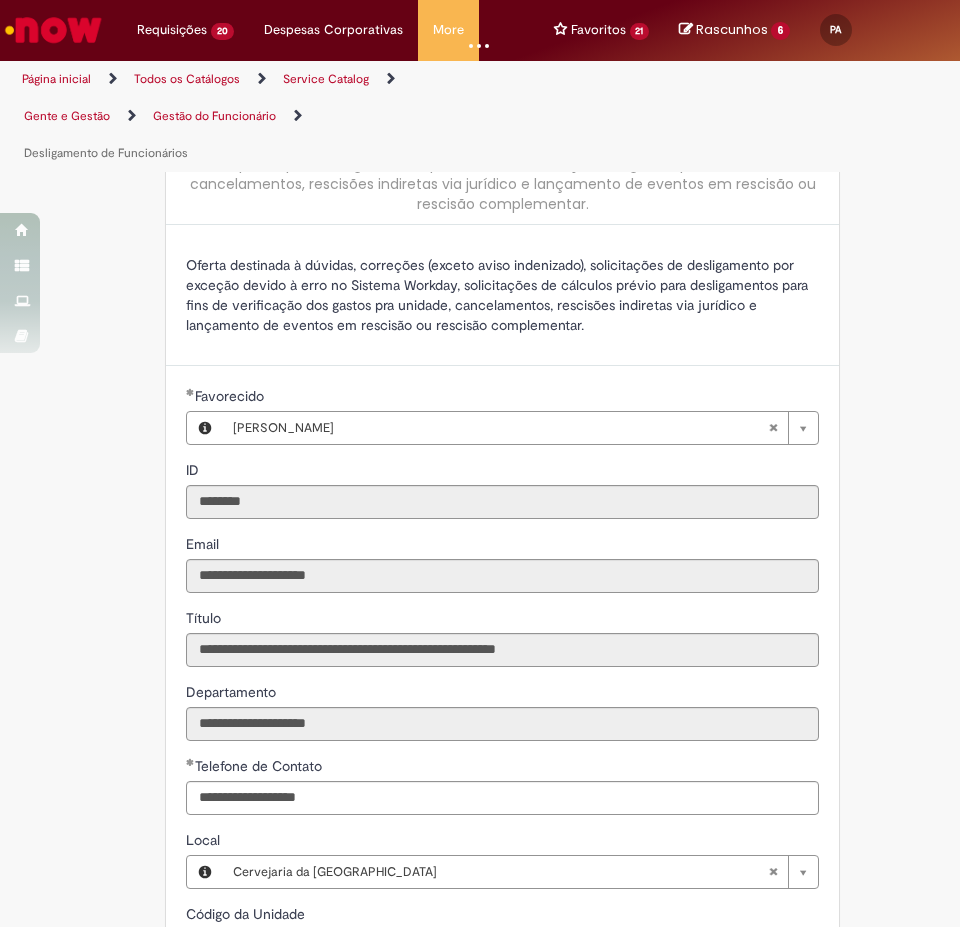 type on "**********" 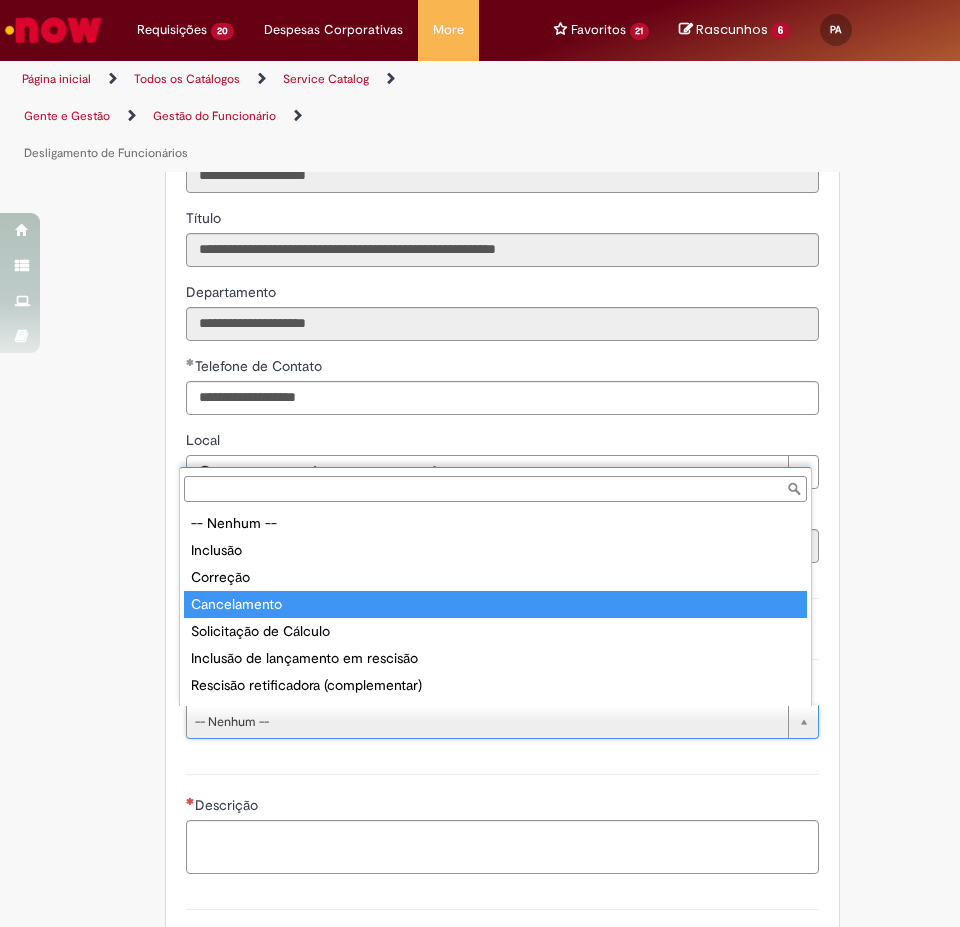type on "**********" 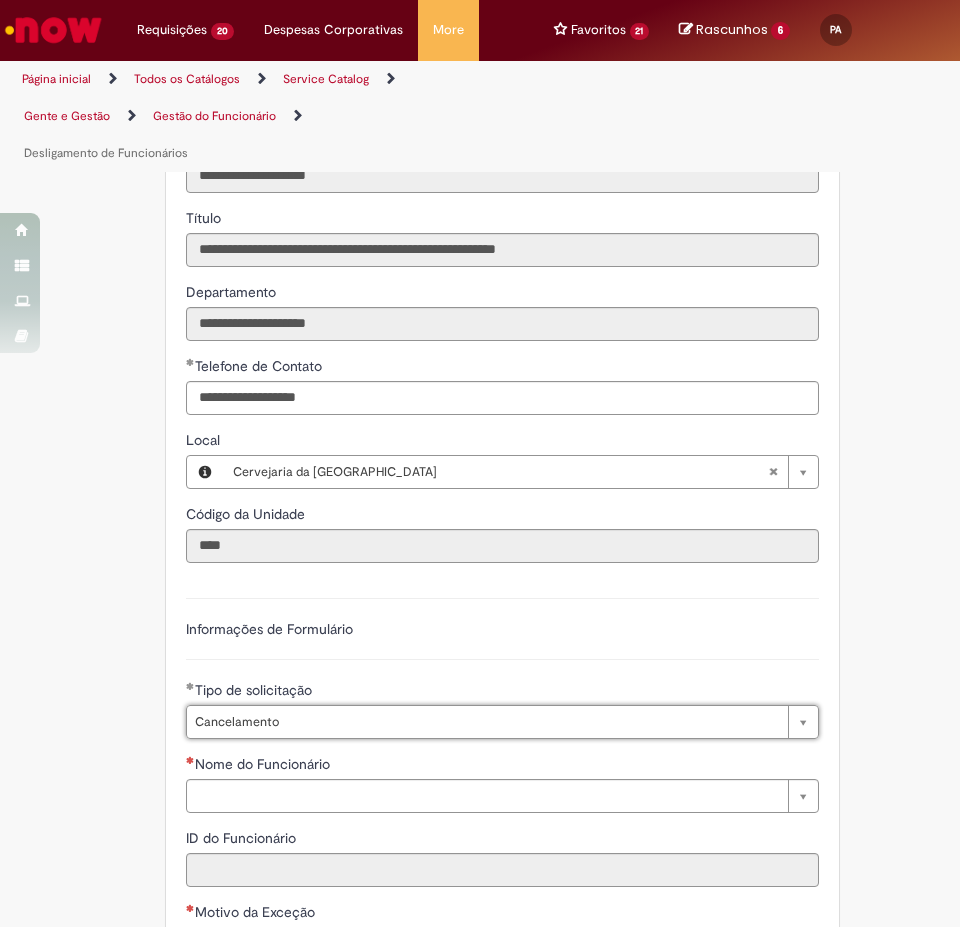 scroll, scrollTop: 1500, scrollLeft: 0, axis: vertical 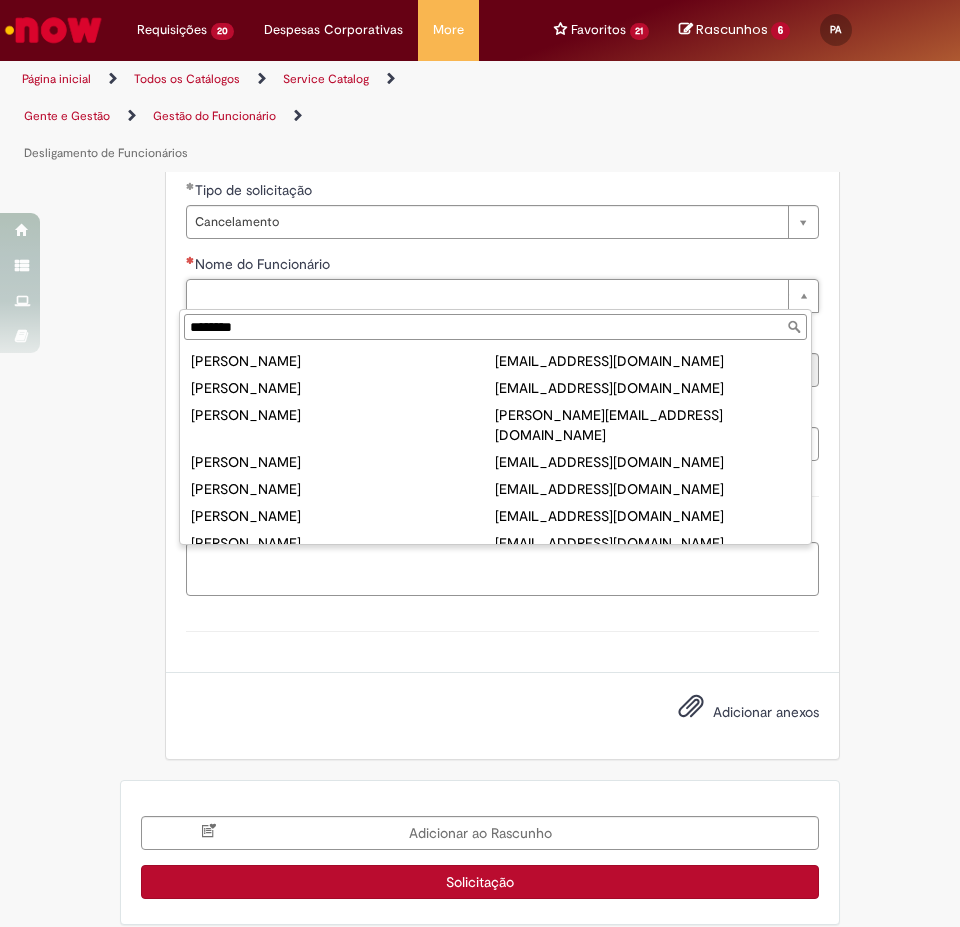 click on "*******" at bounding box center [495, 327] 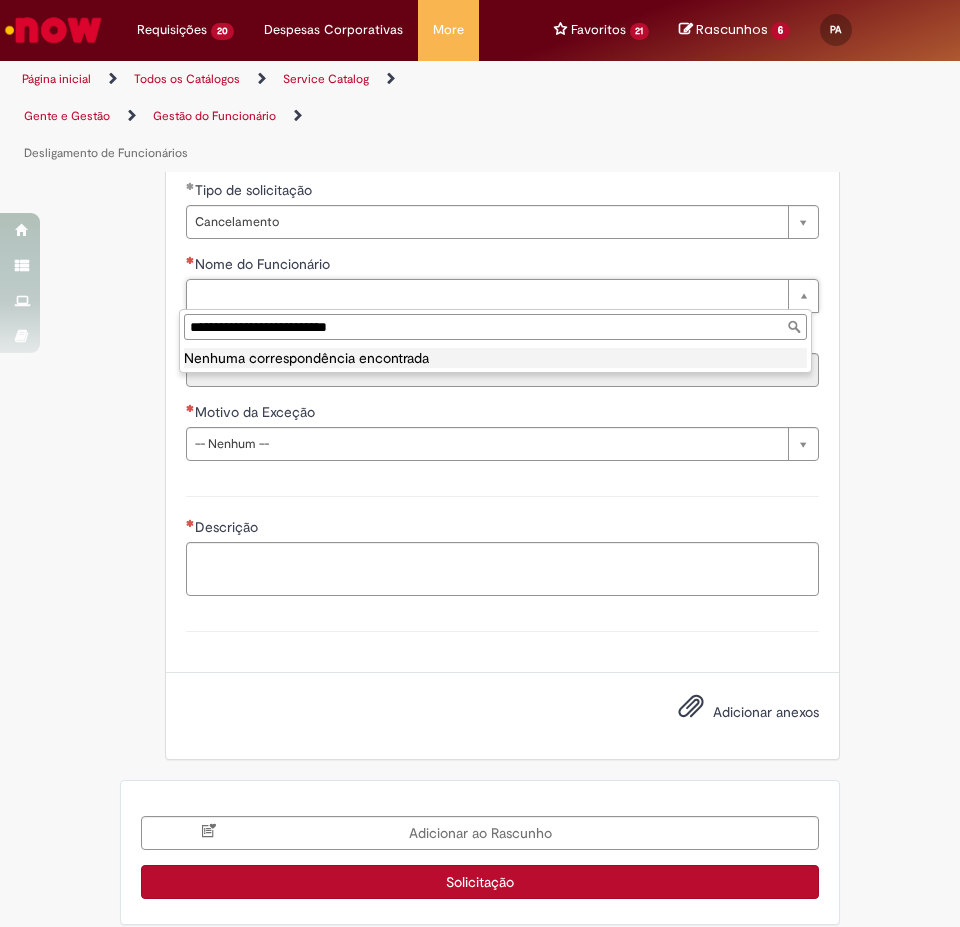 drag, startPoint x: 489, startPoint y: 325, endPoint x: 0, endPoint y: 295, distance: 489.91937 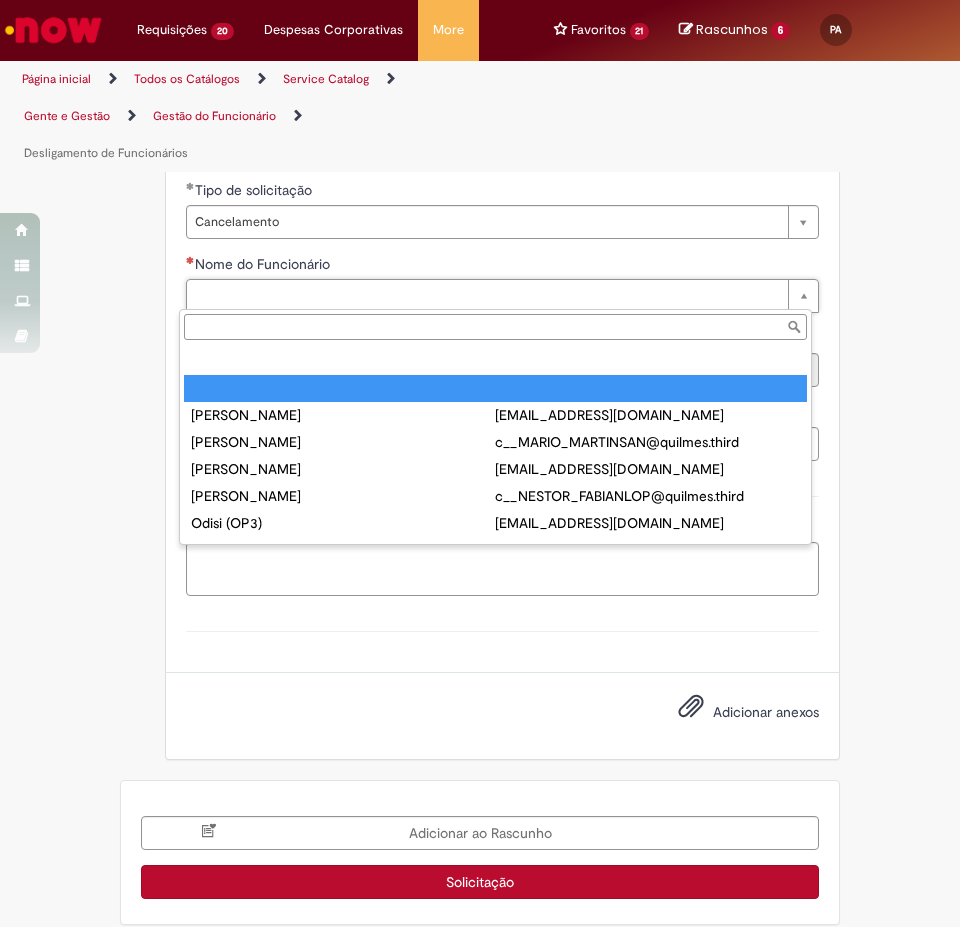 type on "**********" 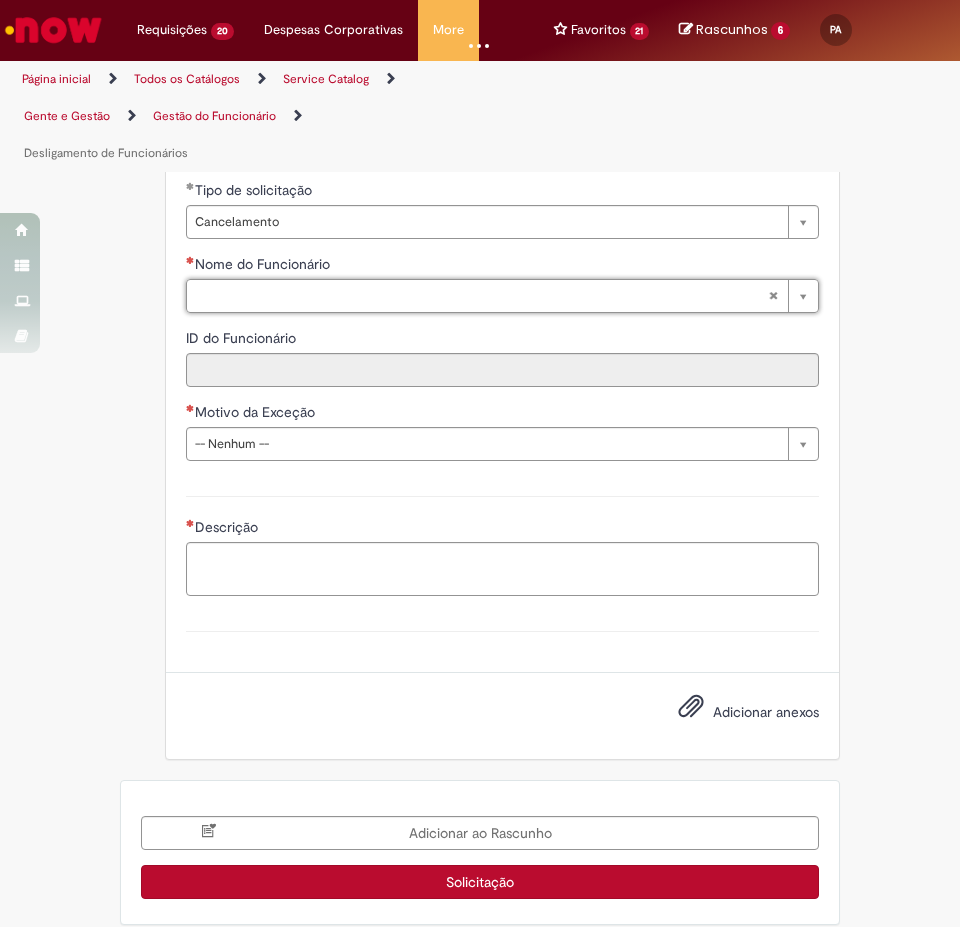 type 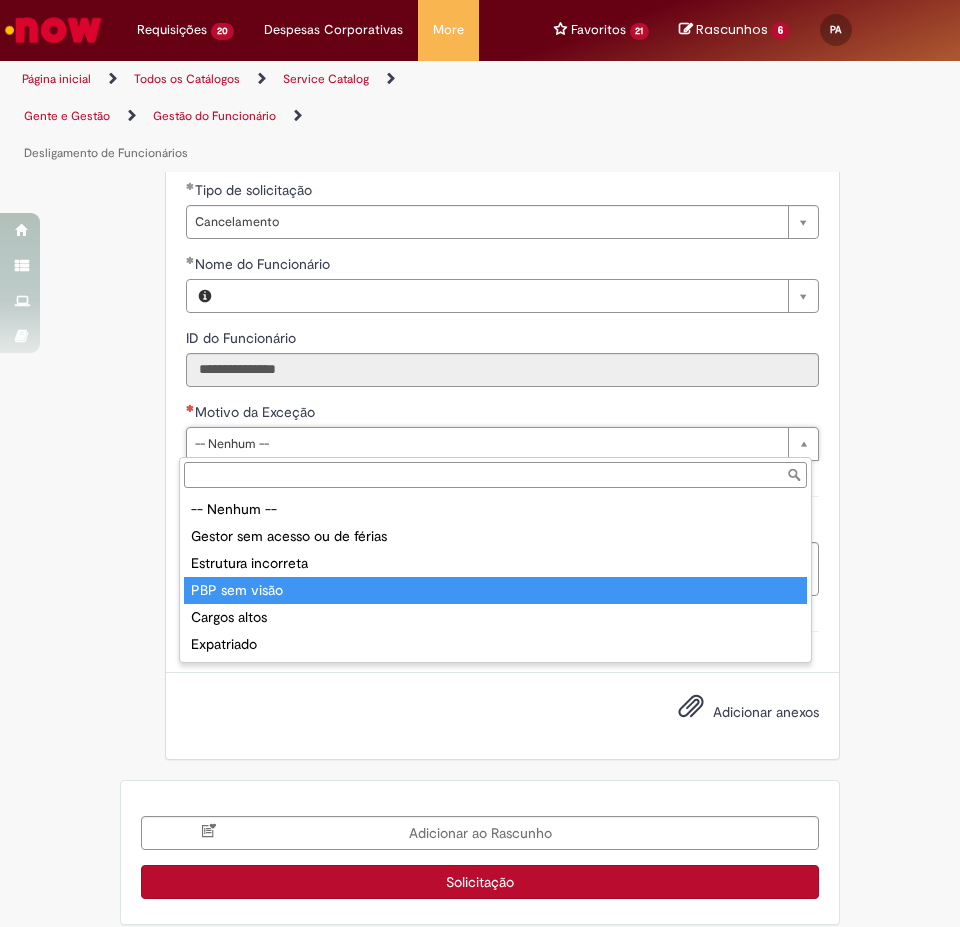 type on "**********" 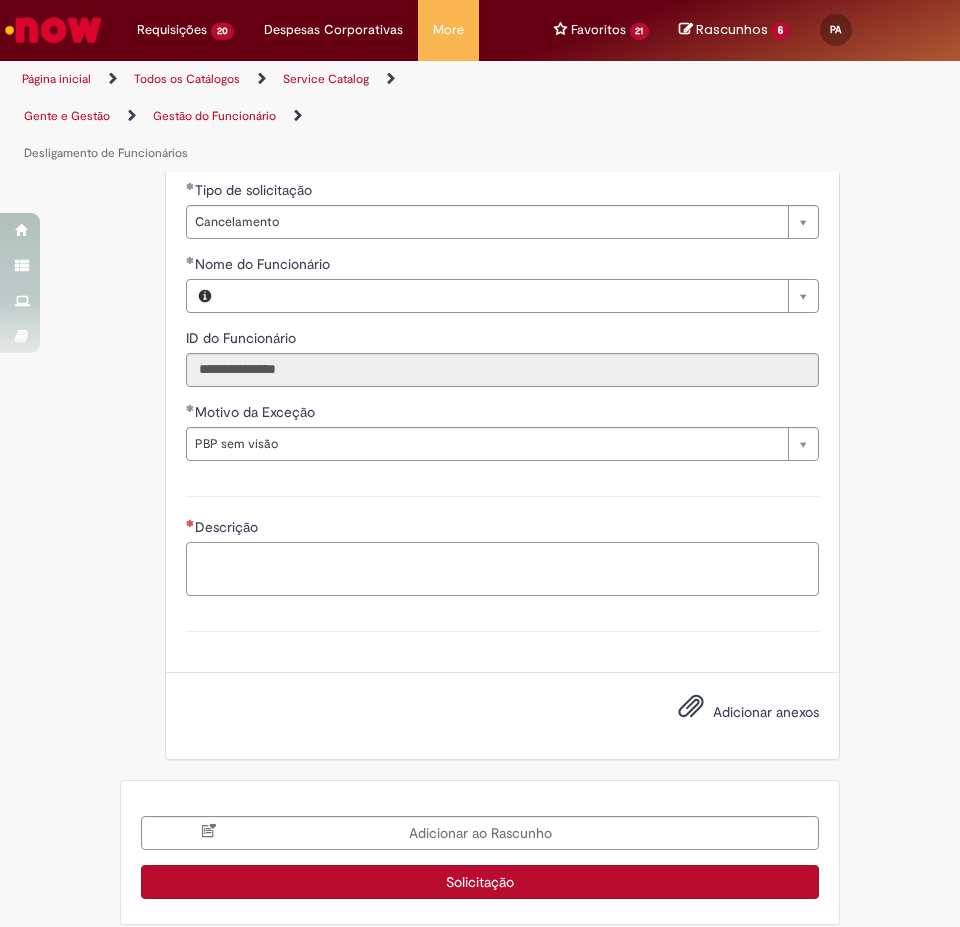 click on "Descrição" at bounding box center [502, 569] 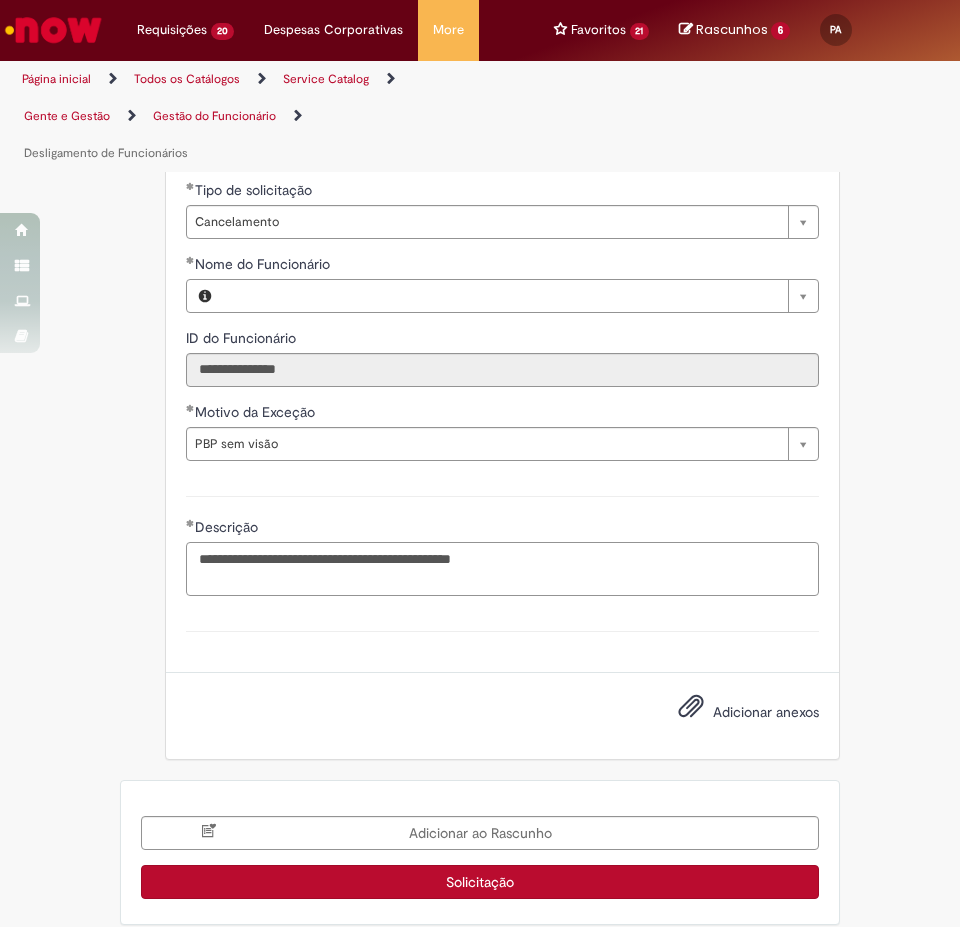 paste on "**********" 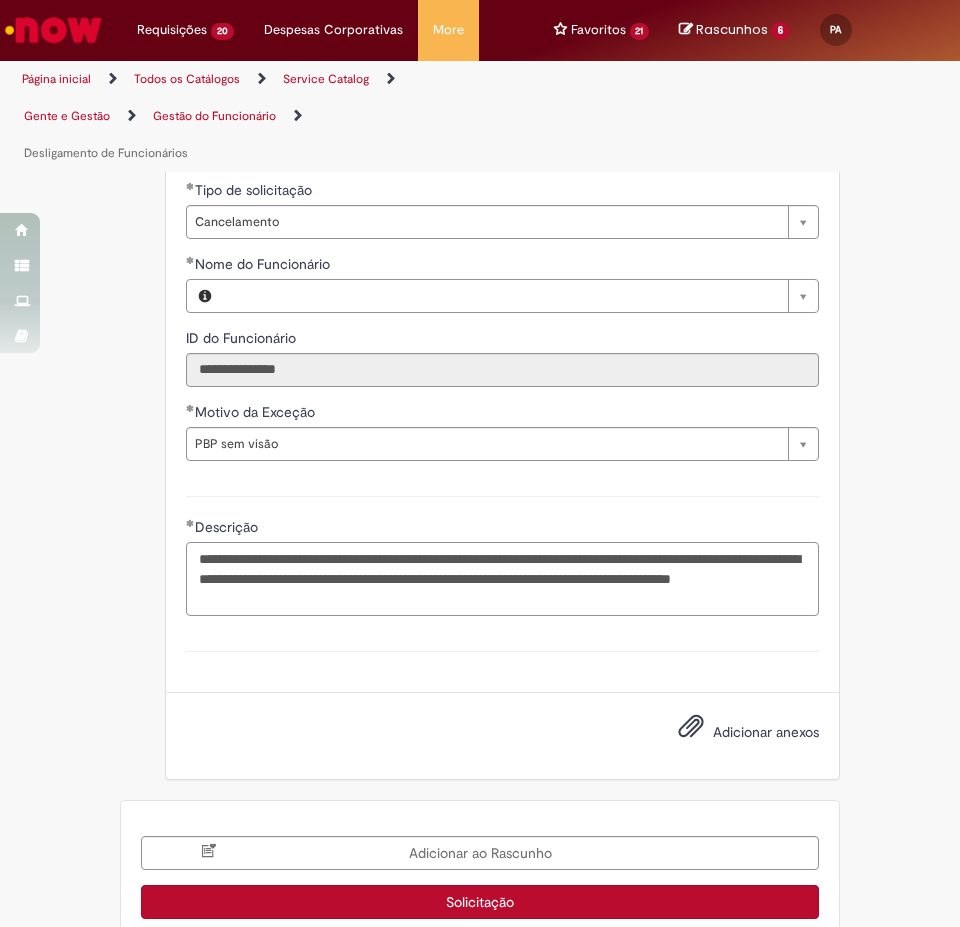 click on "**********" at bounding box center (502, 579) 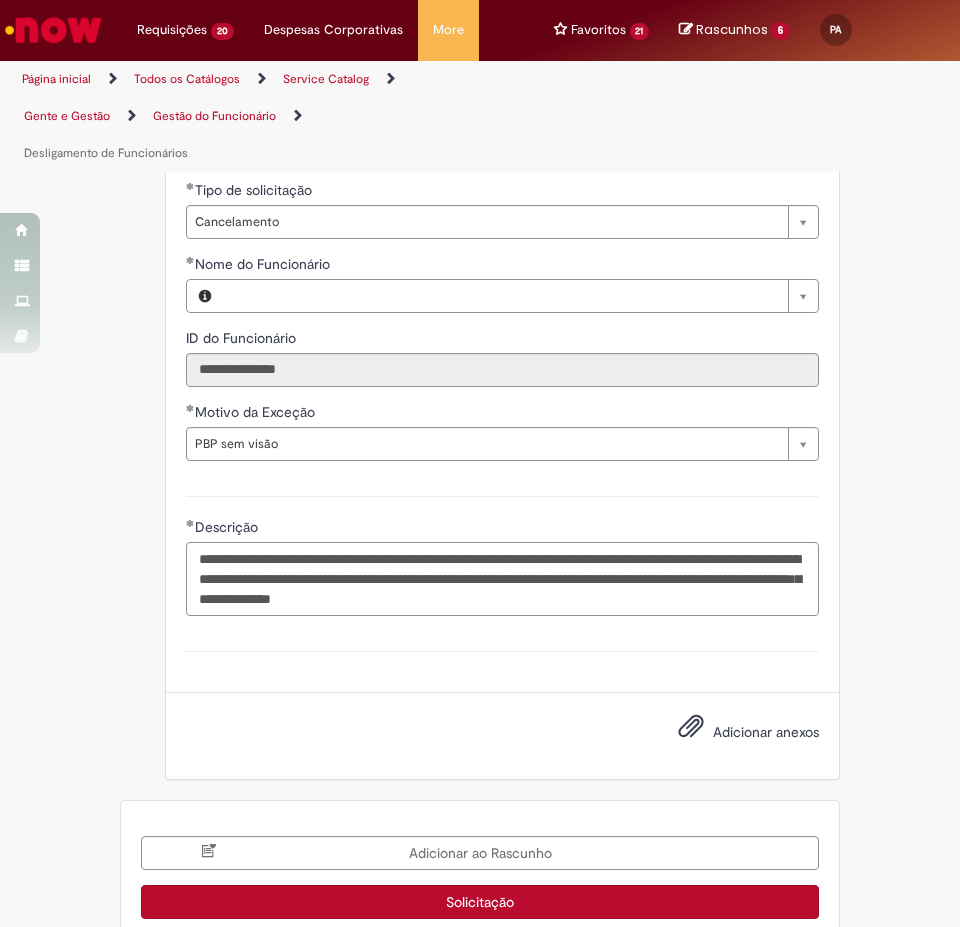 drag, startPoint x: 483, startPoint y: 593, endPoint x: 556, endPoint y: 607, distance: 74.330345 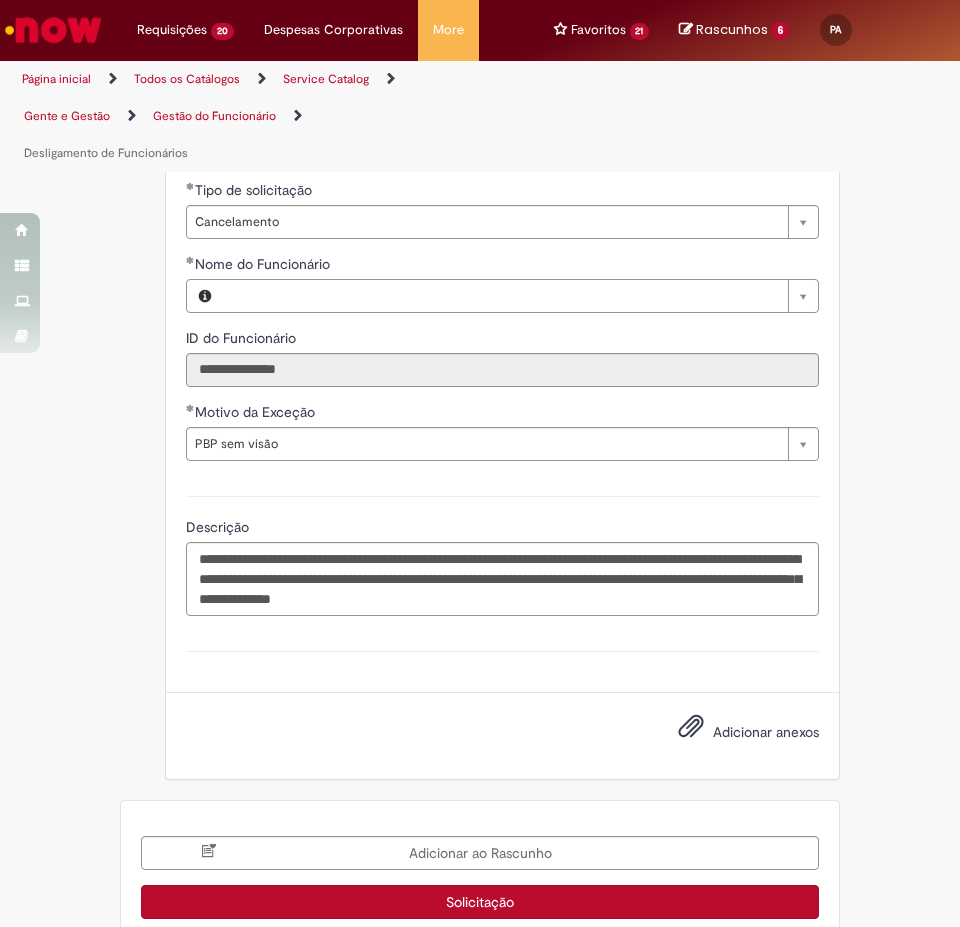 click on "**********" at bounding box center [502, 79] 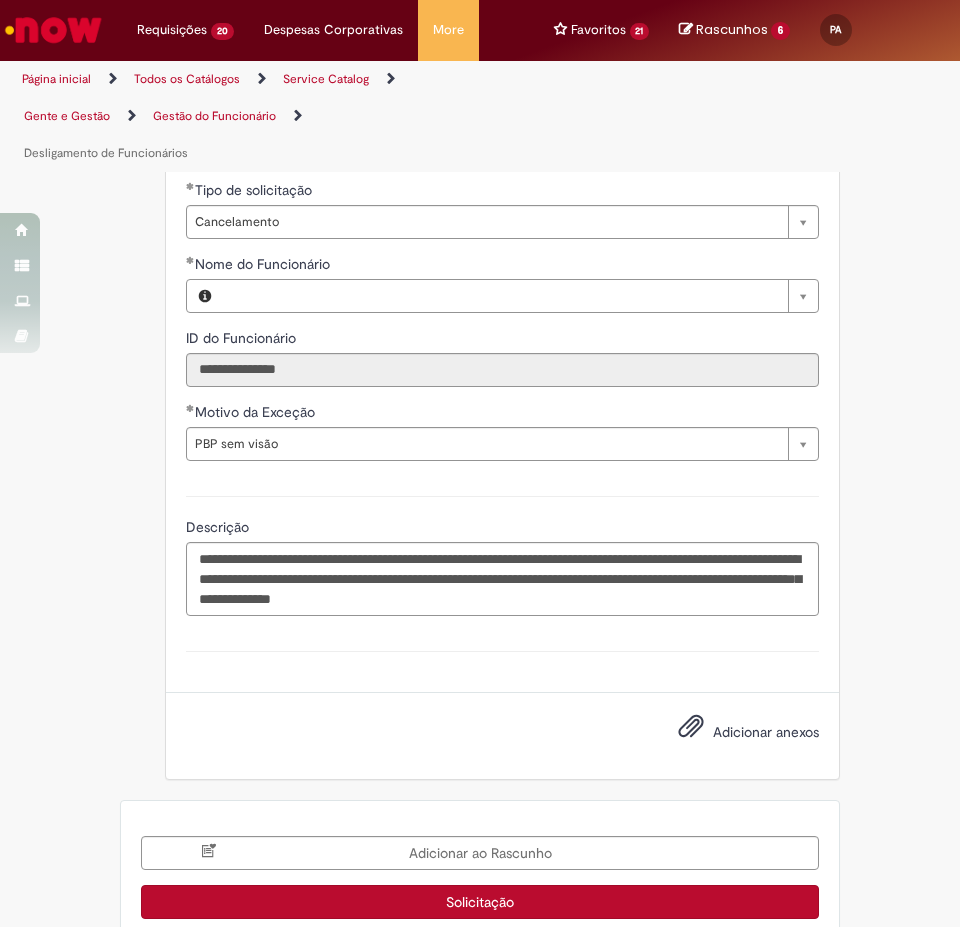click on "Solicitação" at bounding box center (480, 902) 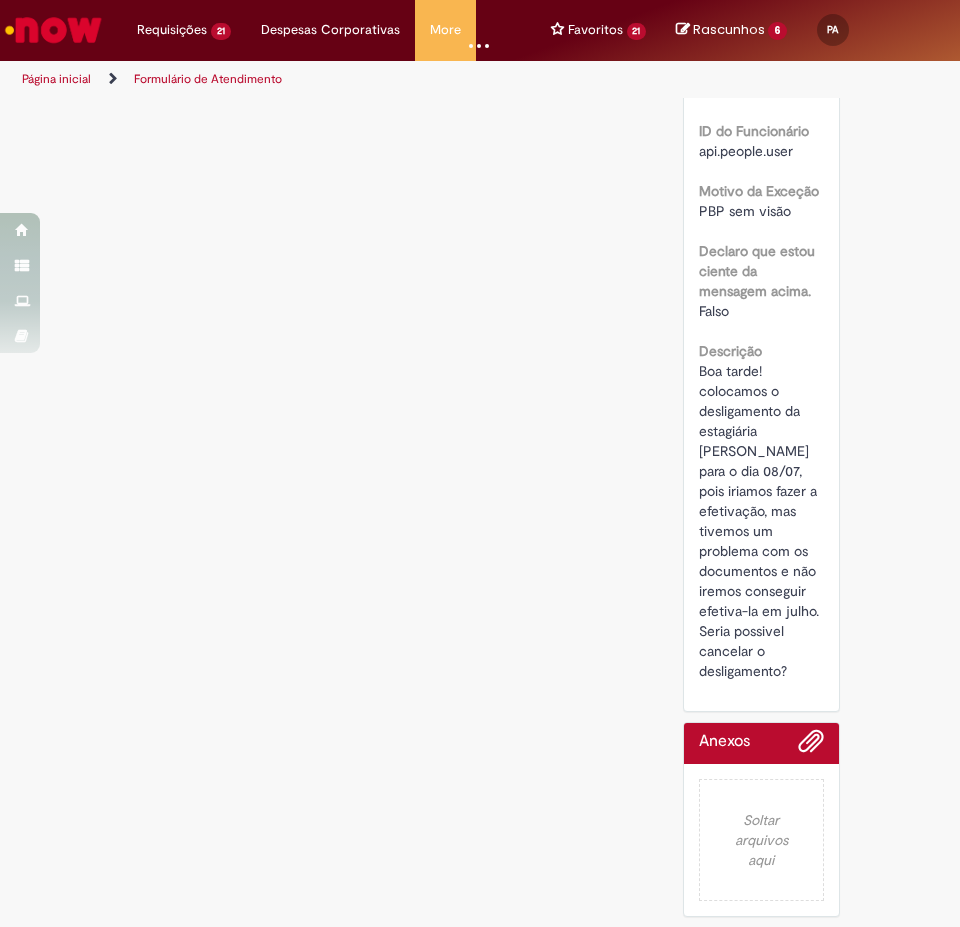scroll, scrollTop: 0, scrollLeft: 0, axis: both 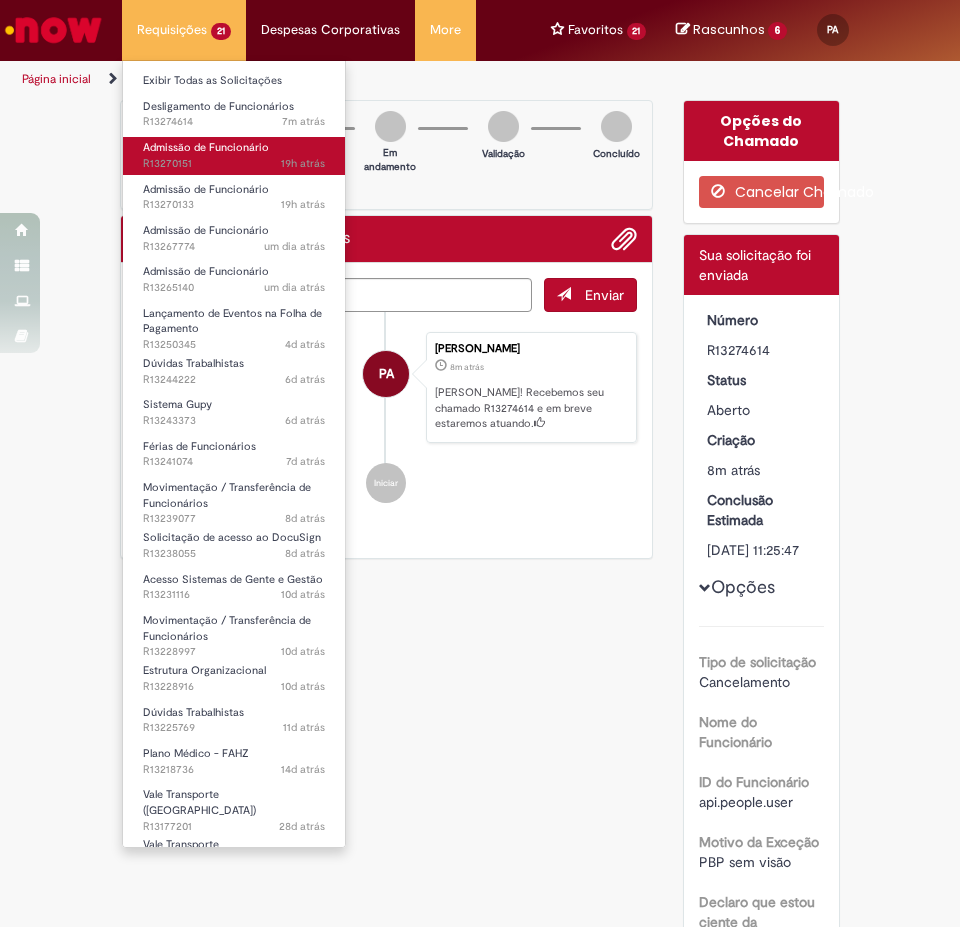 click on "19h atrás 19 horas atrás  R13270151" at bounding box center (234, 164) 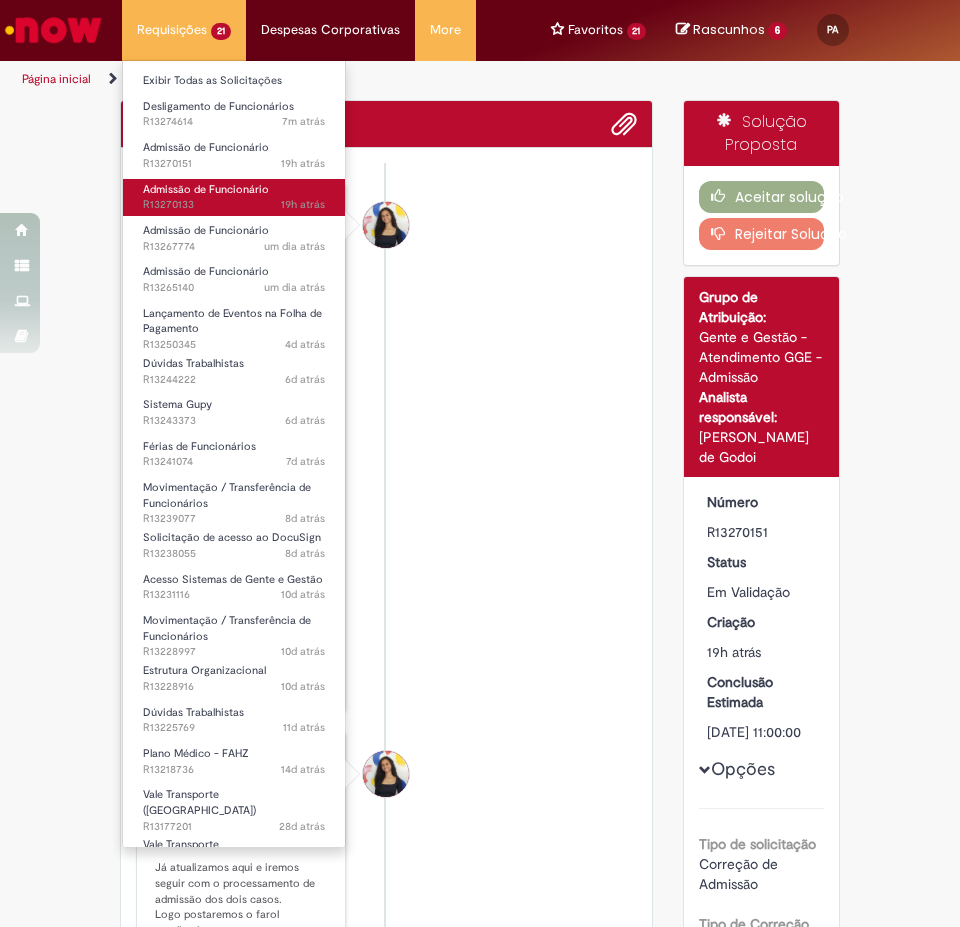 click on "19h atrás 19 horas atrás  R13270133" at bounding box center (234, 205) 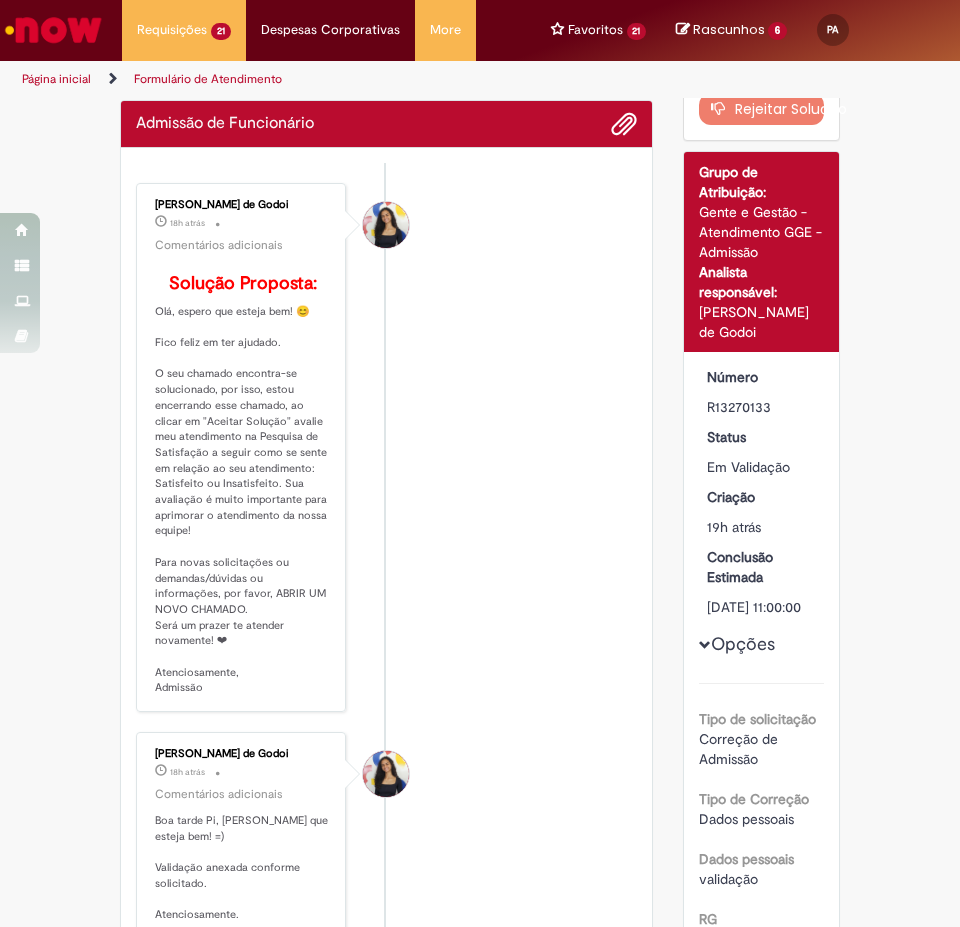 scroll, scrollTop: 0, scrollLeft: 0, axis: both 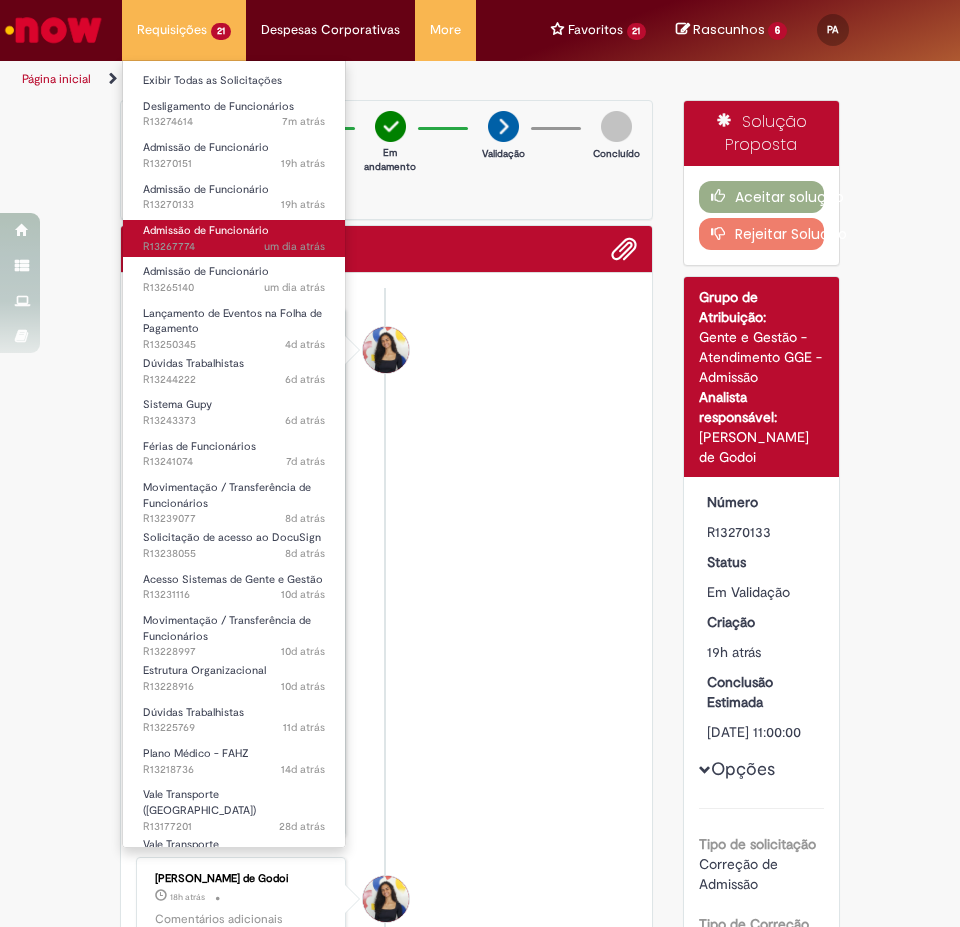 click on "um dia atrás um dia atrás  R13267774" at bounding box center (234, 247) 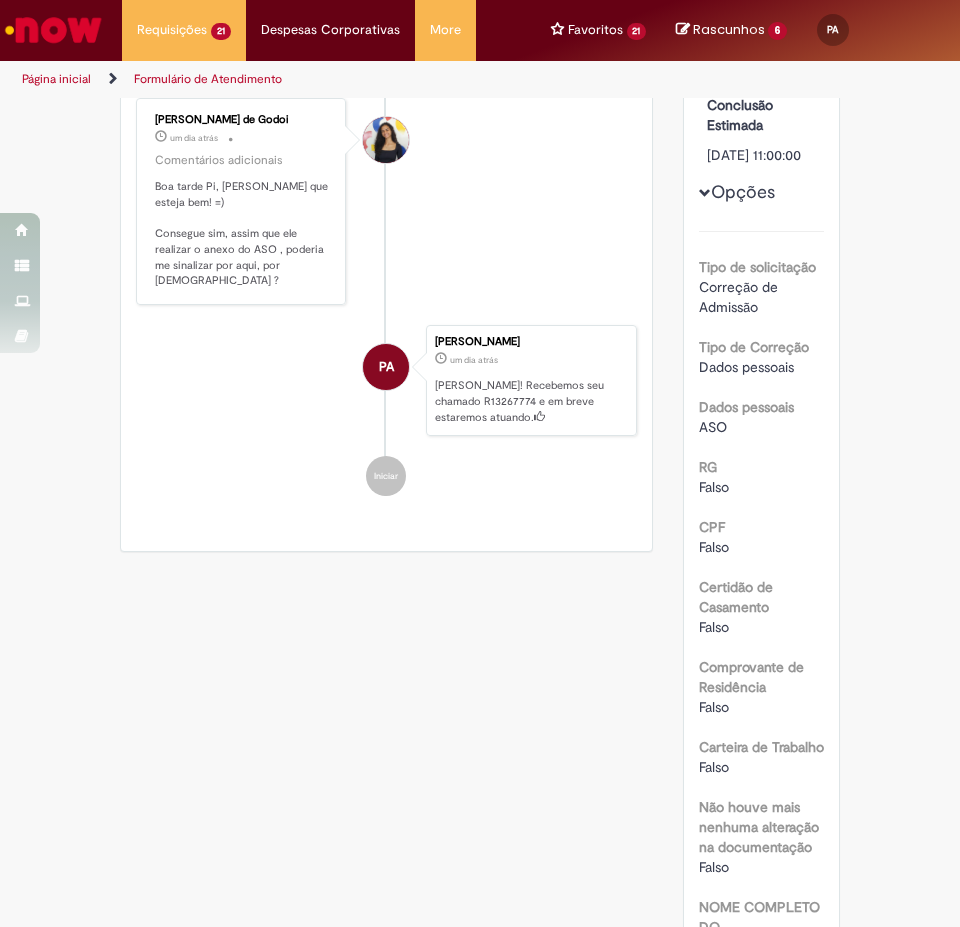 scroll, scrollTop: 155, scrollLeft: 0, axis: vertical 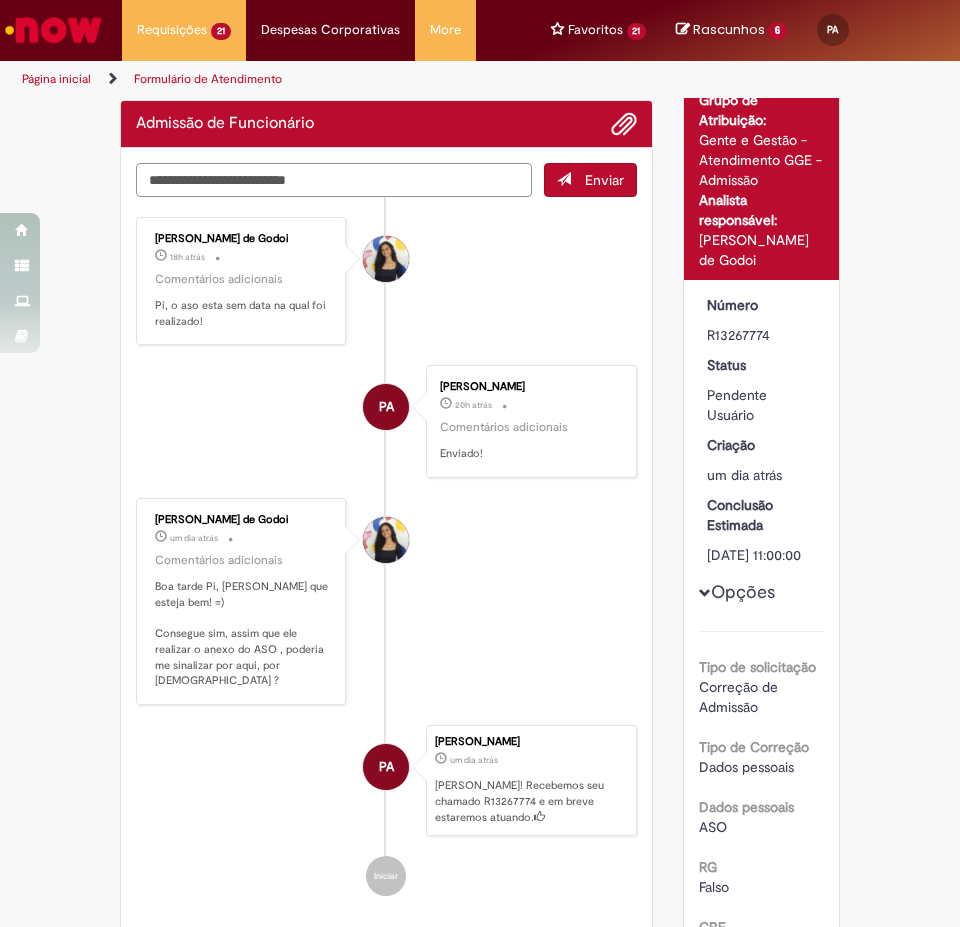 click at bounding box center (334, 180) 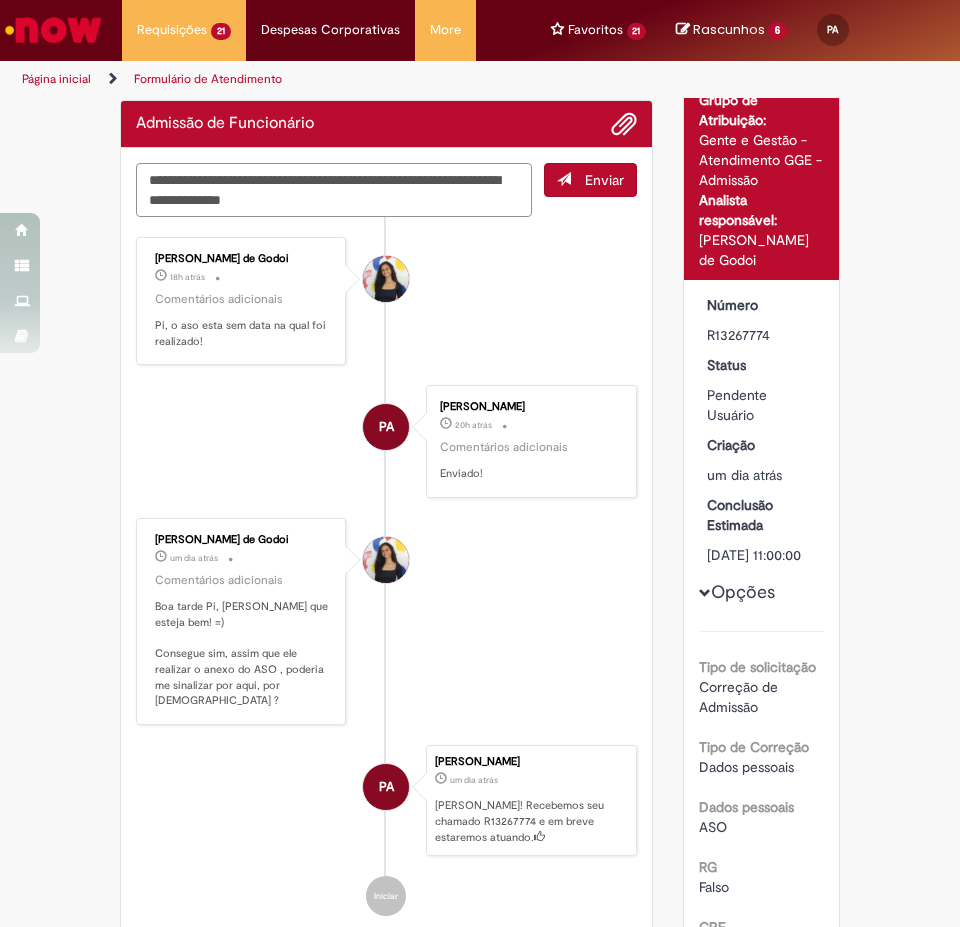 drag, startPoint x: 237, startPoint y: 195, endPoint x: 196, endPoint y: 200, distance: 41.303753 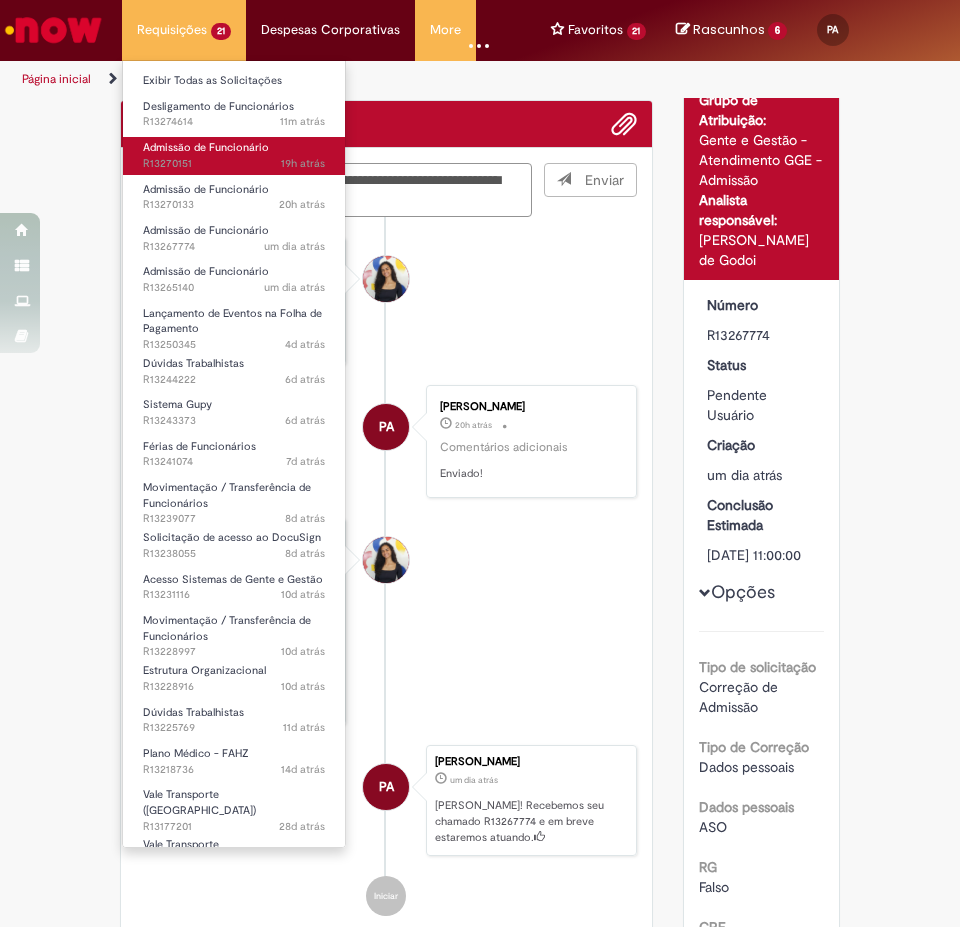 type 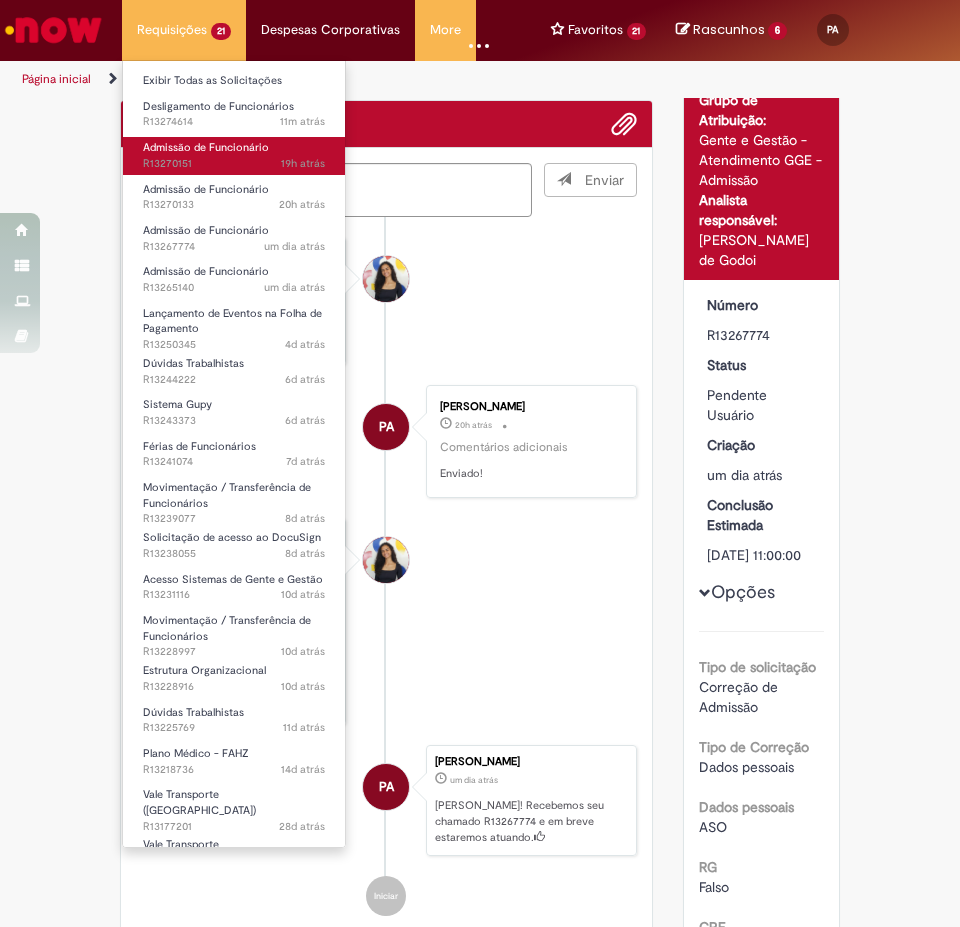 click on "Admissão de Funcionário" at bounding box center (206, 147) 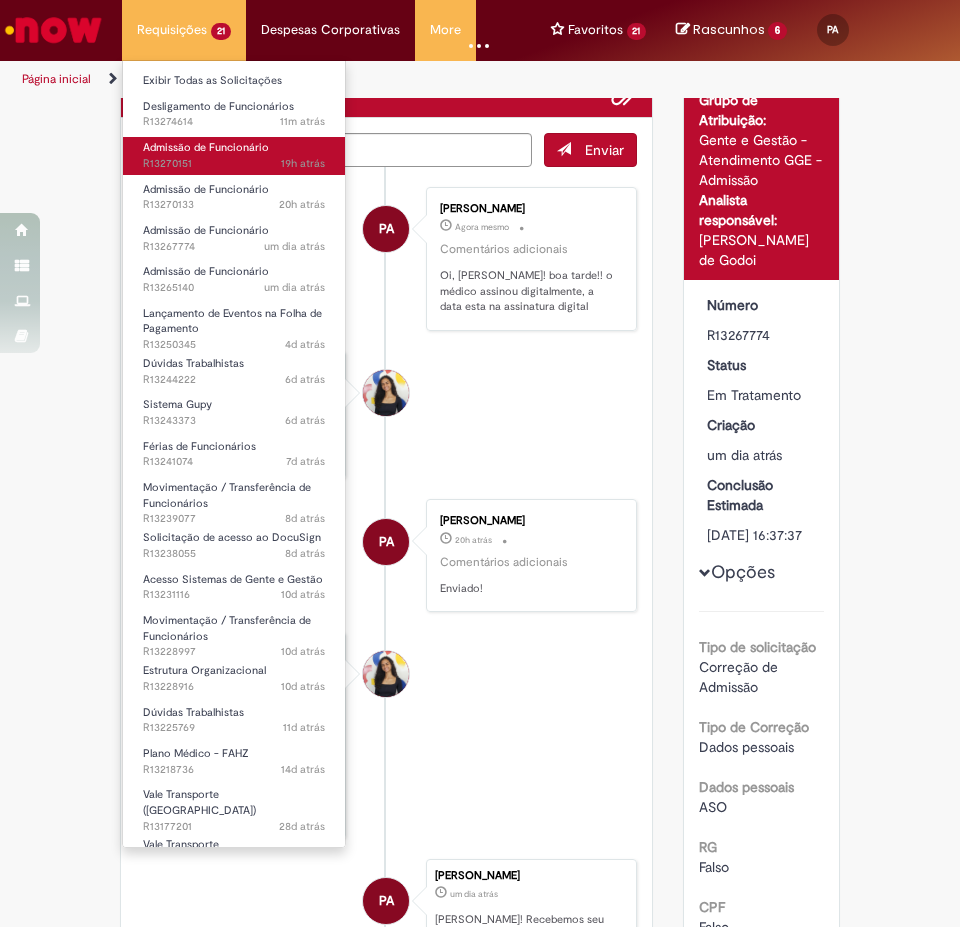scroll, scrollTop: 125, scrollLeft: 0, axis: vertical 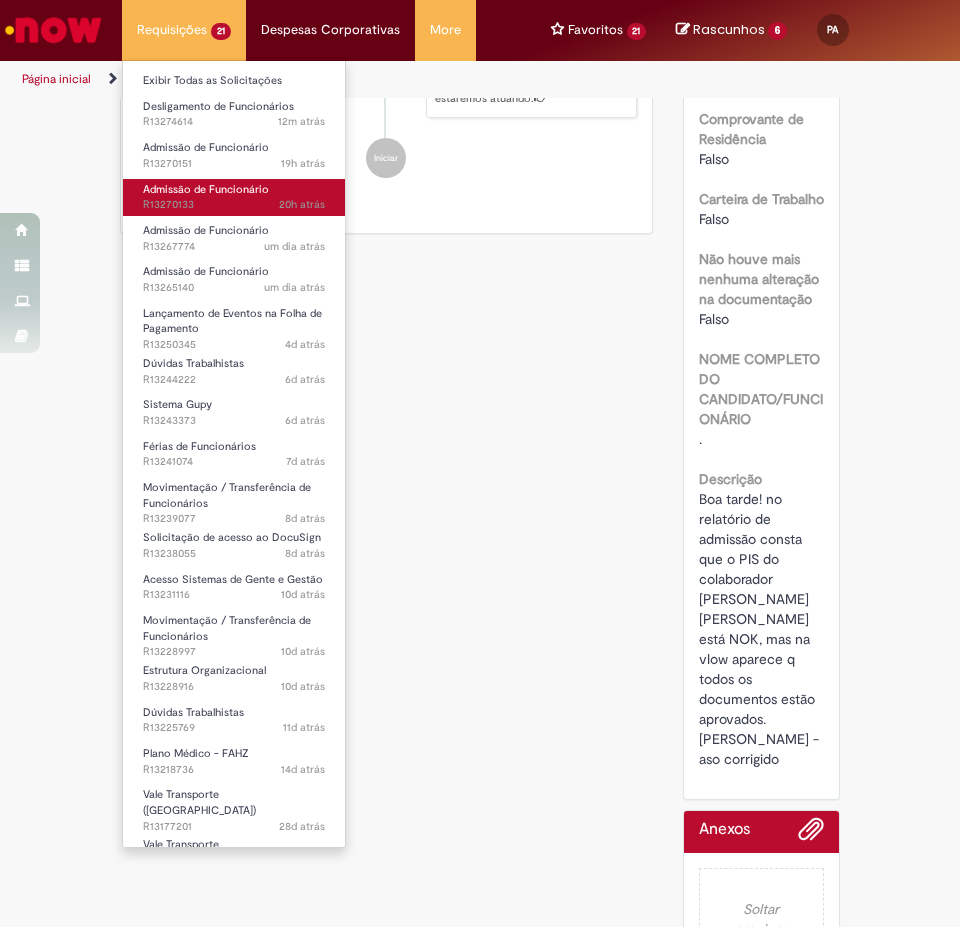 click on "Admissão de Funcionário
20h atrás 20 horas atrás  R13270133" at bounding box center [234, 197] 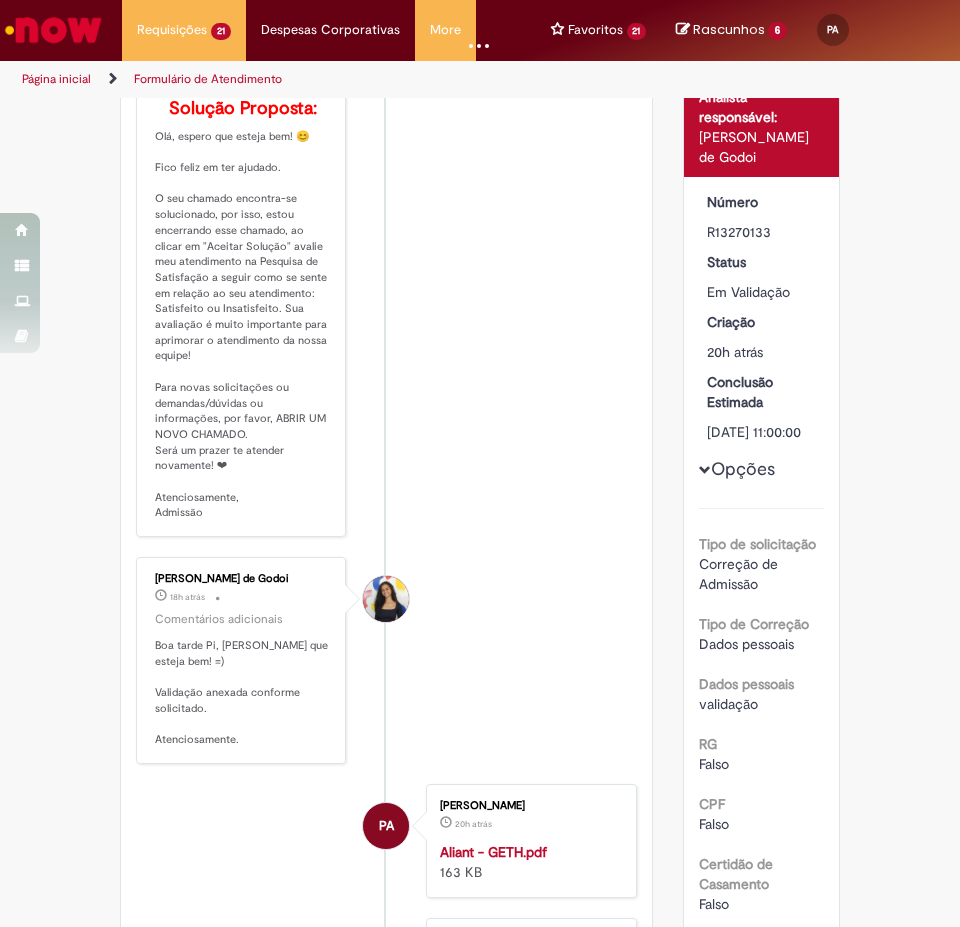 scroll, scrollTop: 925, scrollLeft: 0, axis: vertical 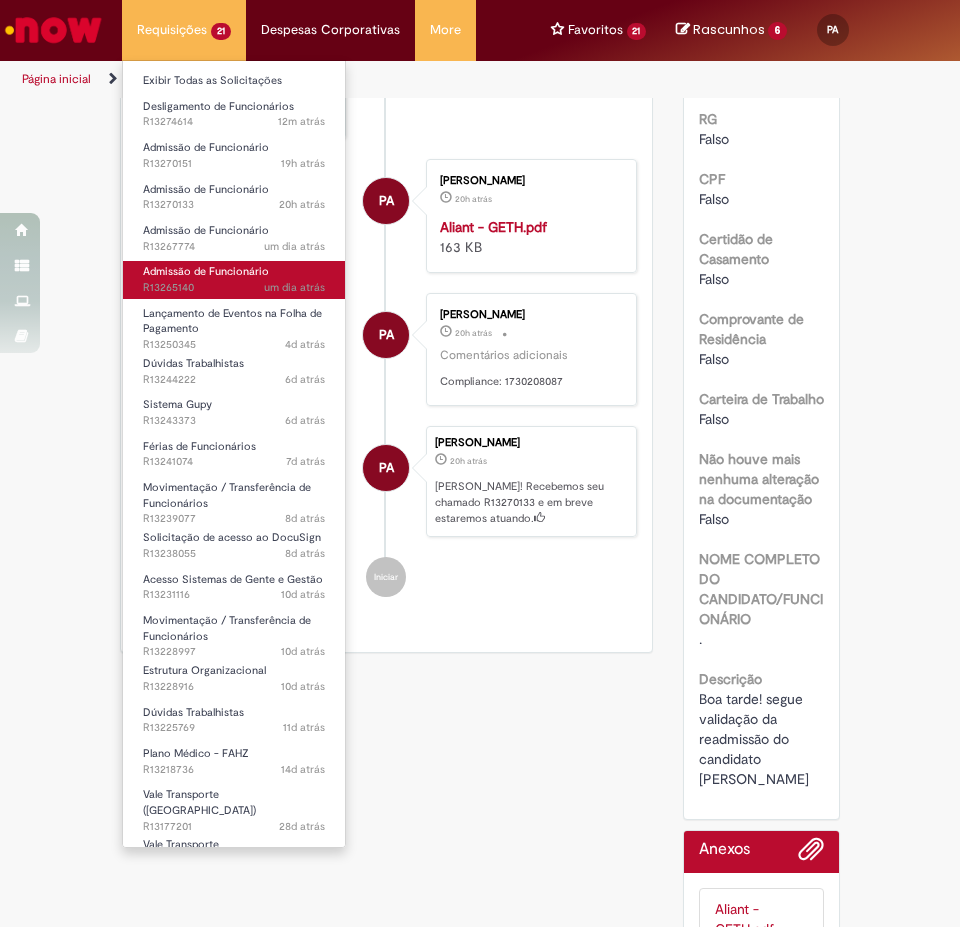 click on "Admissão de Funcionário" at bounding box center (206, 271) 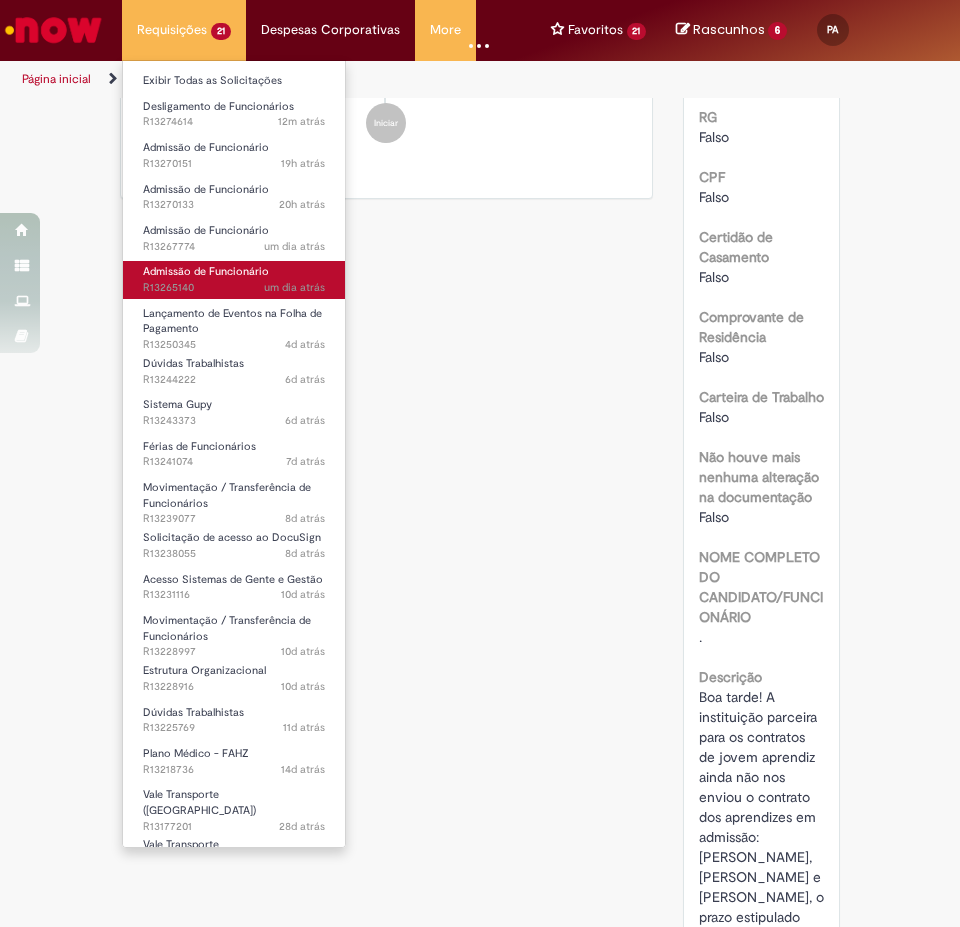 scroll, scrollTop: 0, scrollLeft: 0, axis: both 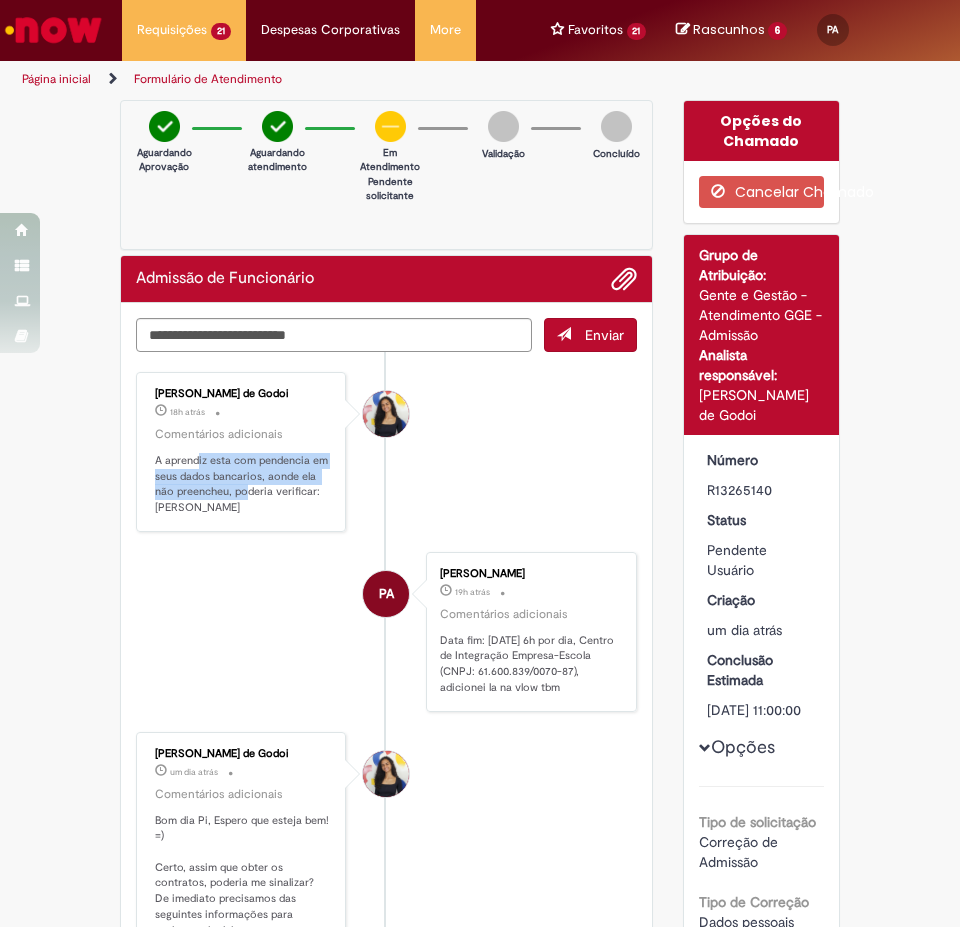 drag, startPoint x: 191, startPoint y: 468, endPoint x: 241, endPoint y: 497, distance: 57.801384 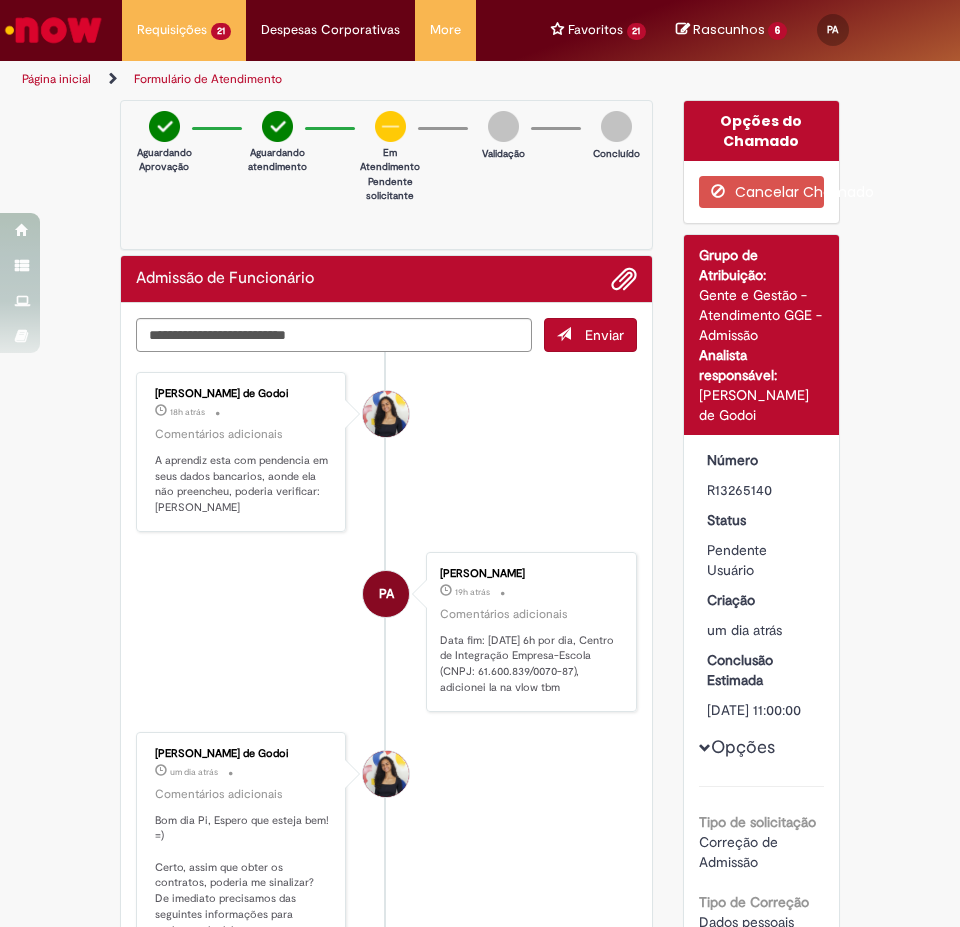 click on "A aprendiz esta com pendencia em seus dados bancarios, aonde ela não preencheu, poderia verificar:
[PERSON_NAME]" at bounding box center [242, 484] 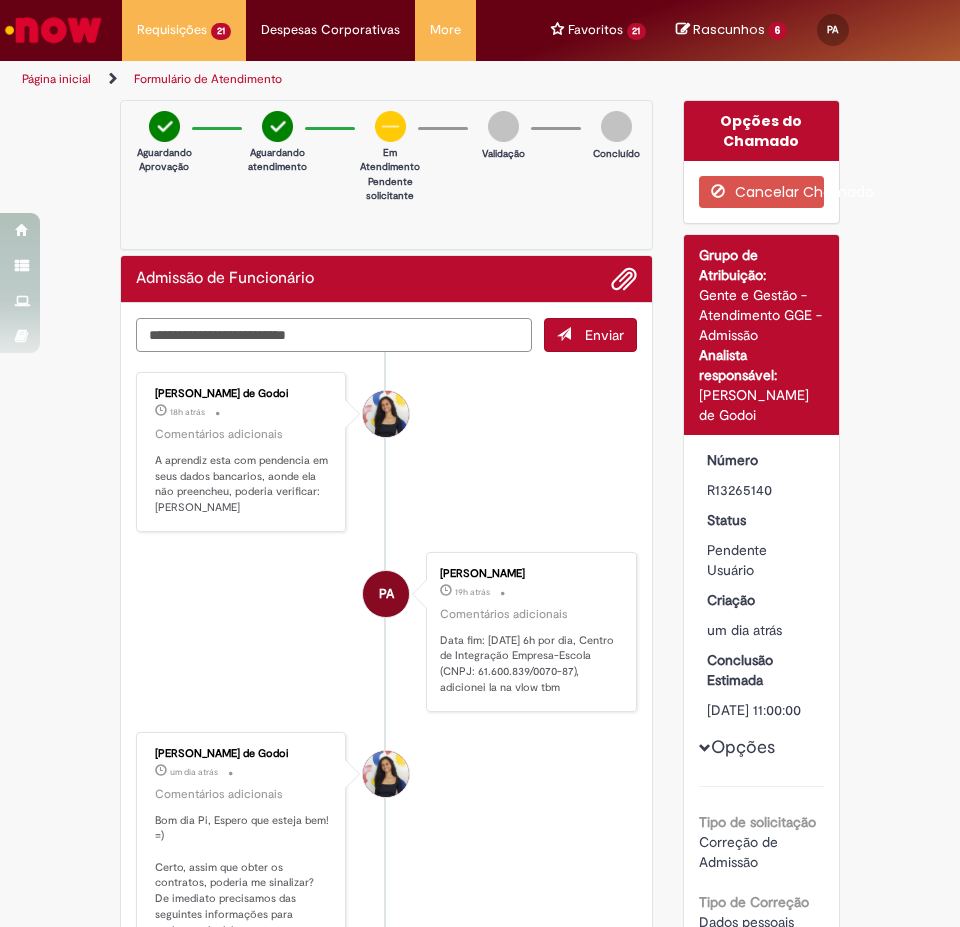 click at bounding box center [334, 335] 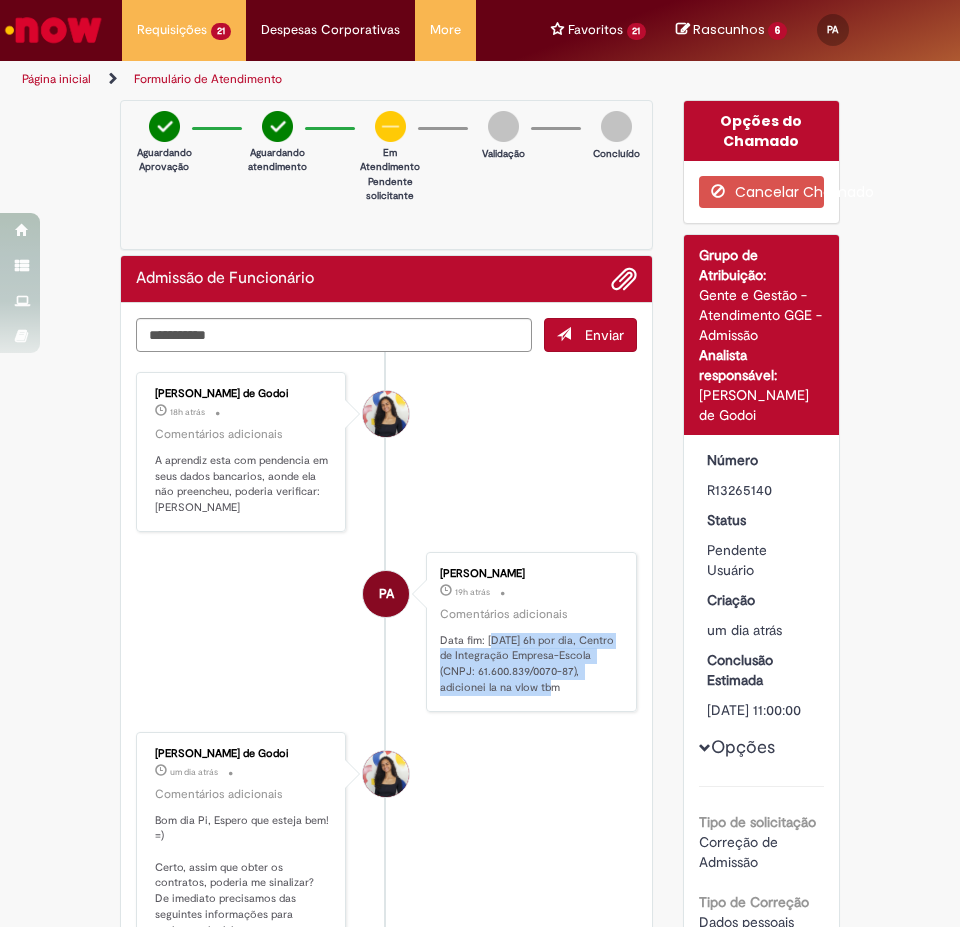 drag, startPoint x: 483, startPoint y: 658, endPoint x: 518, endPoint y: 705, distance: 58.60034 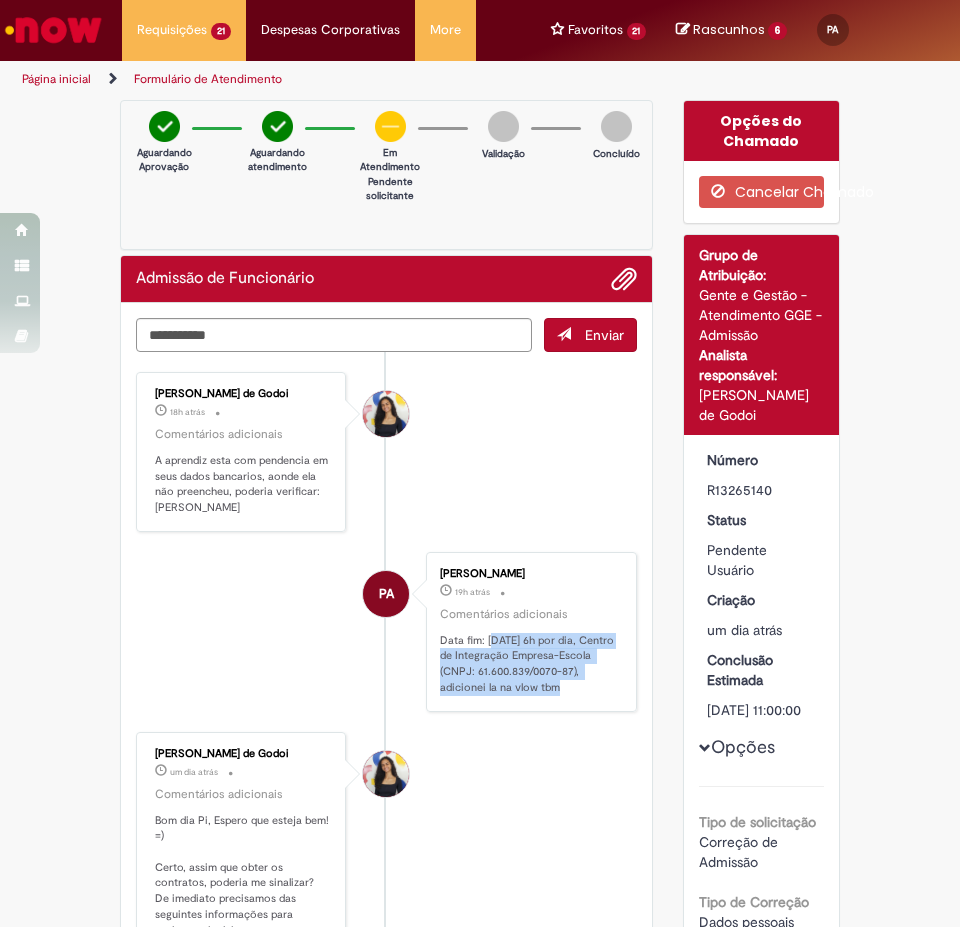 click on "Data fim: [DATE] 6h por dia, Centro de Integração Empresa-Escola (CNPJ: 61.600.839/0070-87), adicionei la na vlow tbm" at bounding box center [527, 664] 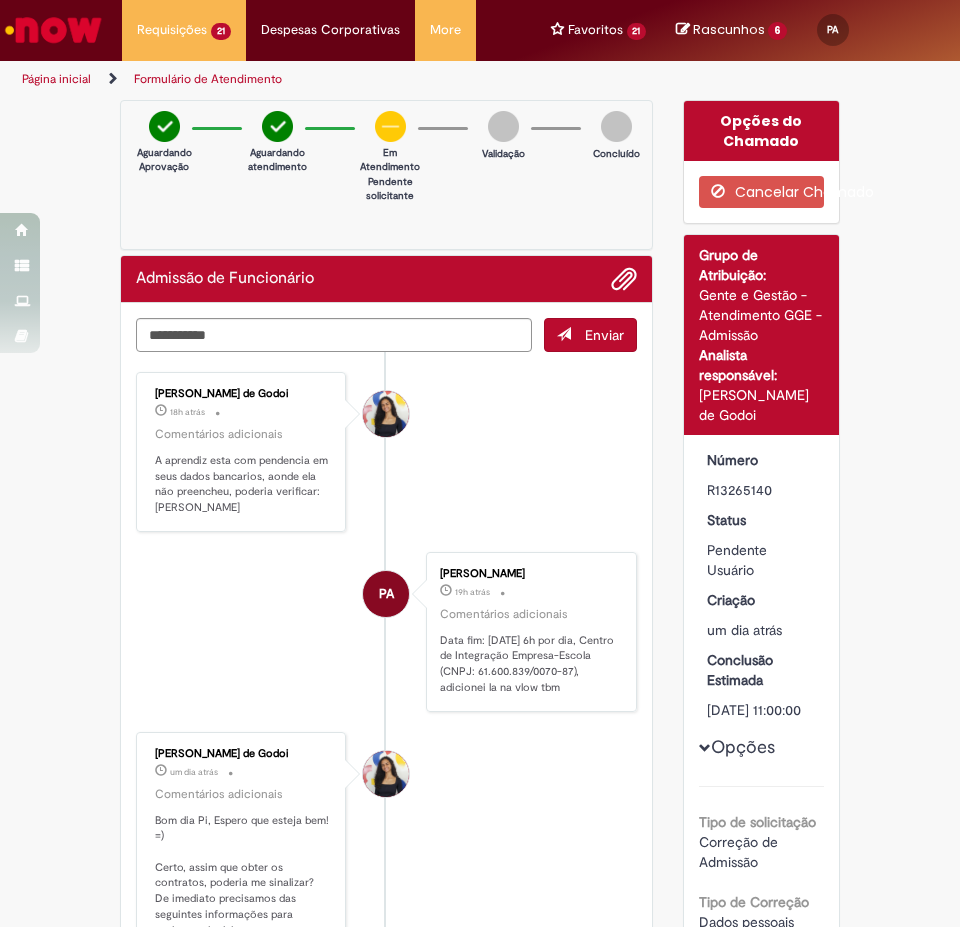click on "[PERSON_NAME] de Godoi
18h atrás 18 horas atrás     Comentários adicionais
A aprendiz esta com pendencia em seus dados bancarios, aonde ela não preencheu, poderia verificar:
[PERSON_NAME]
[GEOGRAPHIC_DATA]
[PERSON_NAME]
19h atrás 19 horas atrás     Comentários adicionais
Data fim: [DATE] 6h por dia, Centro de Integração Empresa-Escola (CNPJ: 61.600.839/0070-87), adicionei la na vlow tbm" at bounding box center [386, 798] 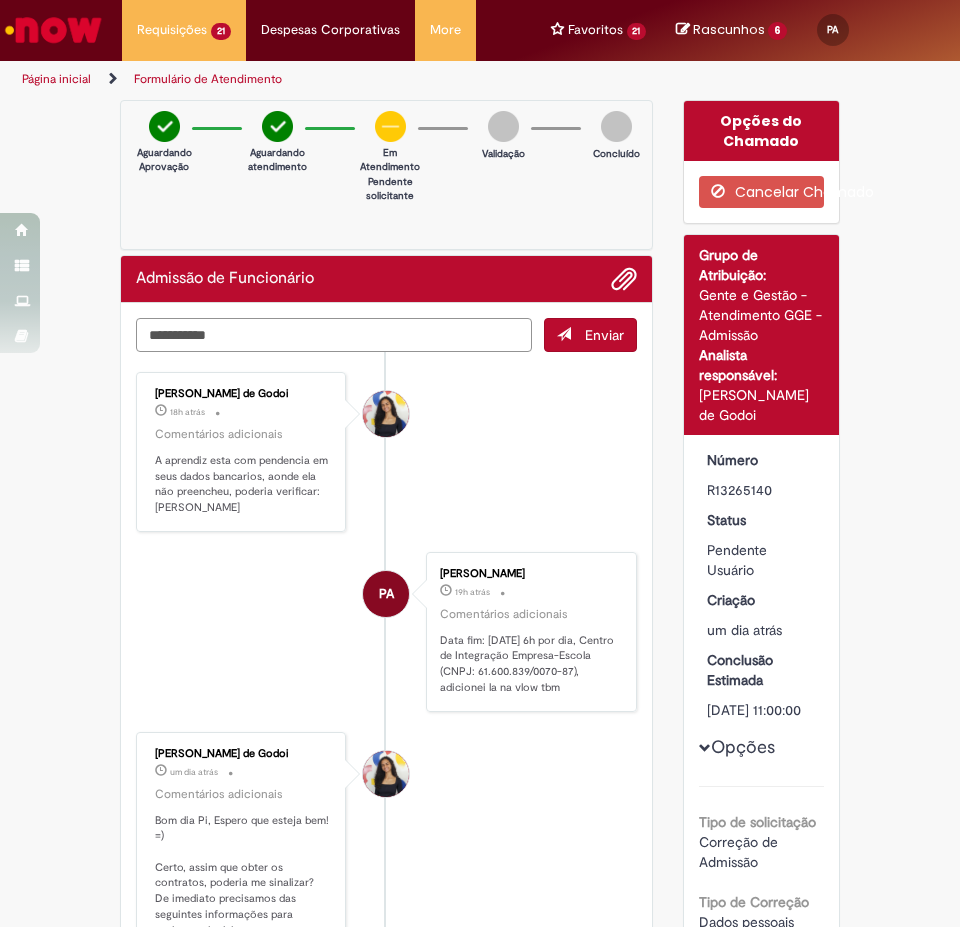click on "**********" at bounding box center (334, 335) 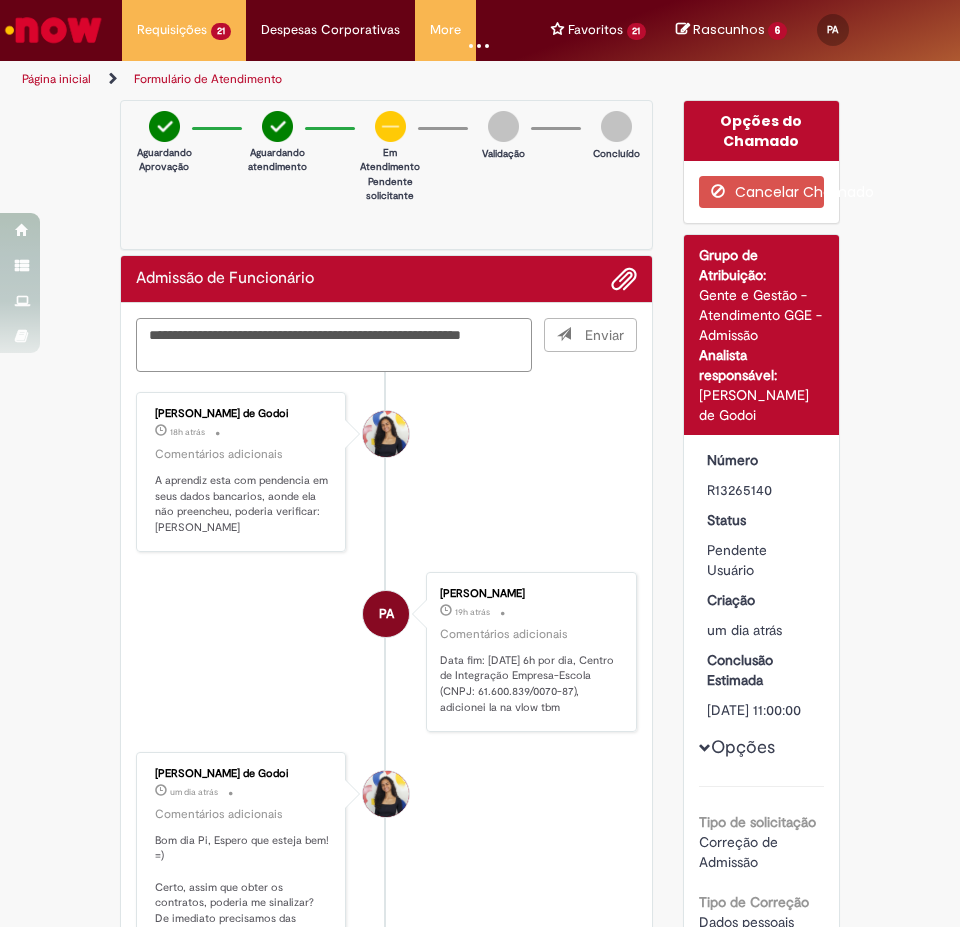 type on "**********" 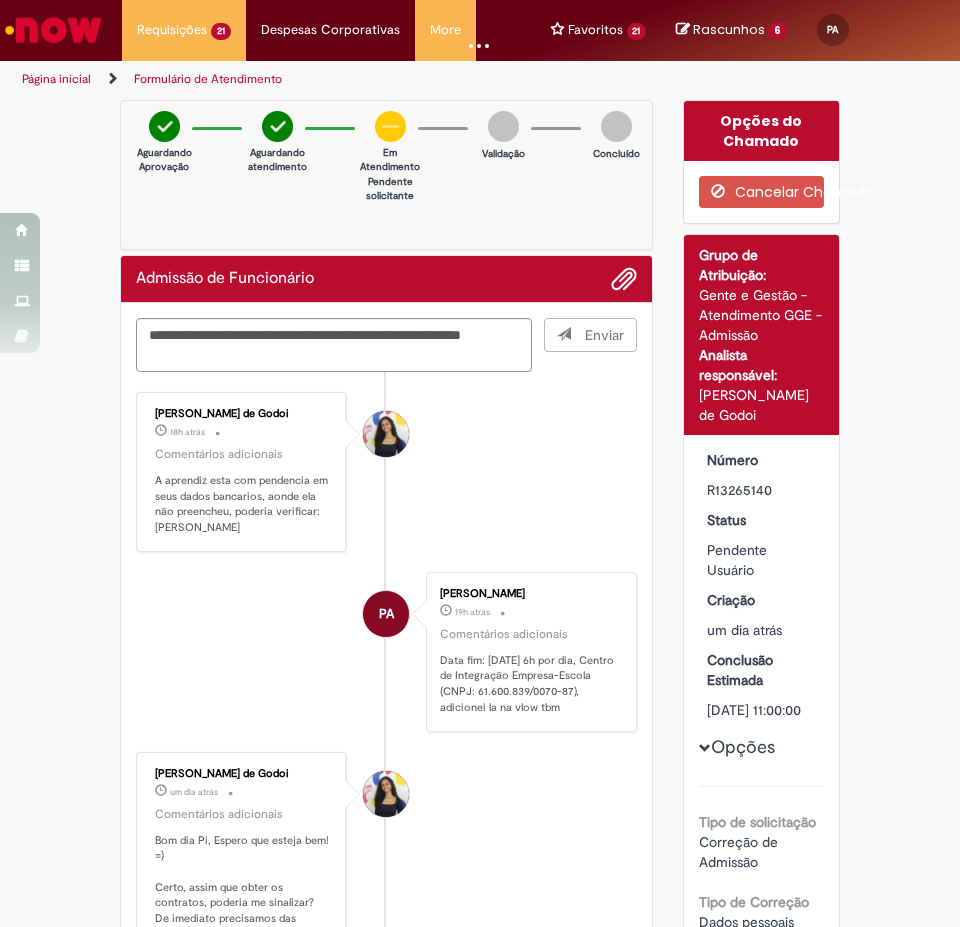 type 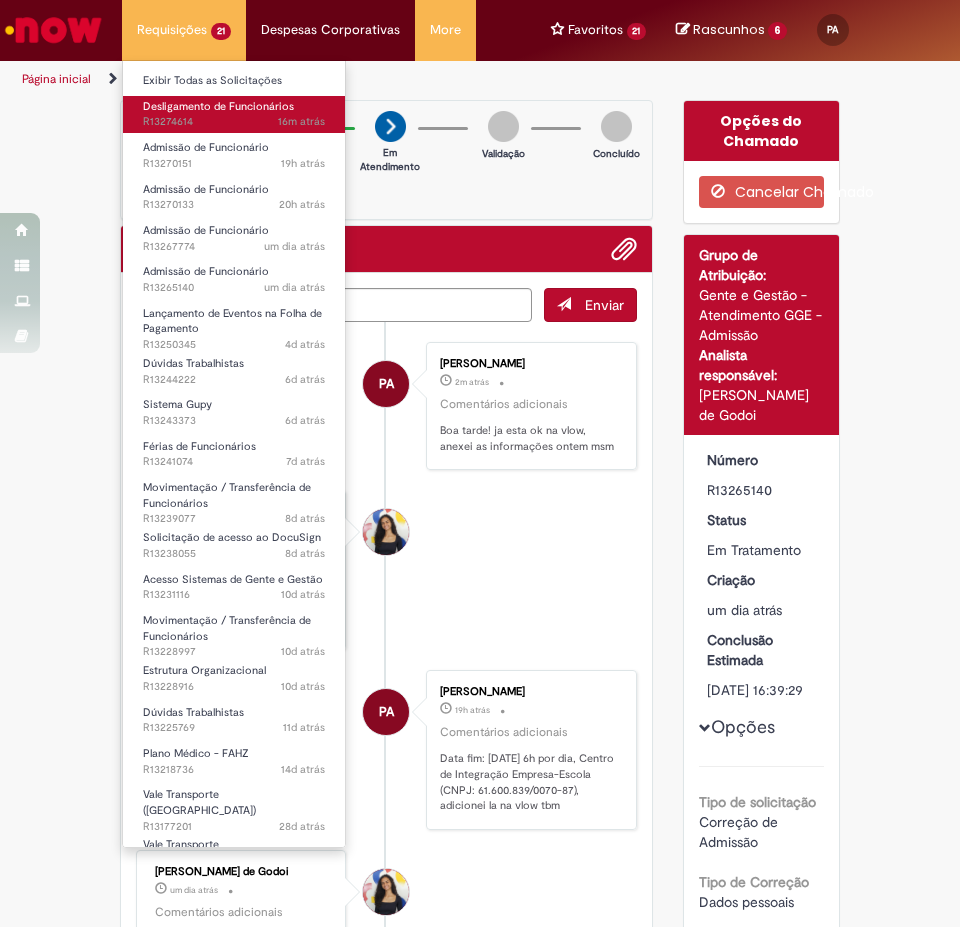 click on "Desligamento de Funcionários" at bounding box center [218, 106] 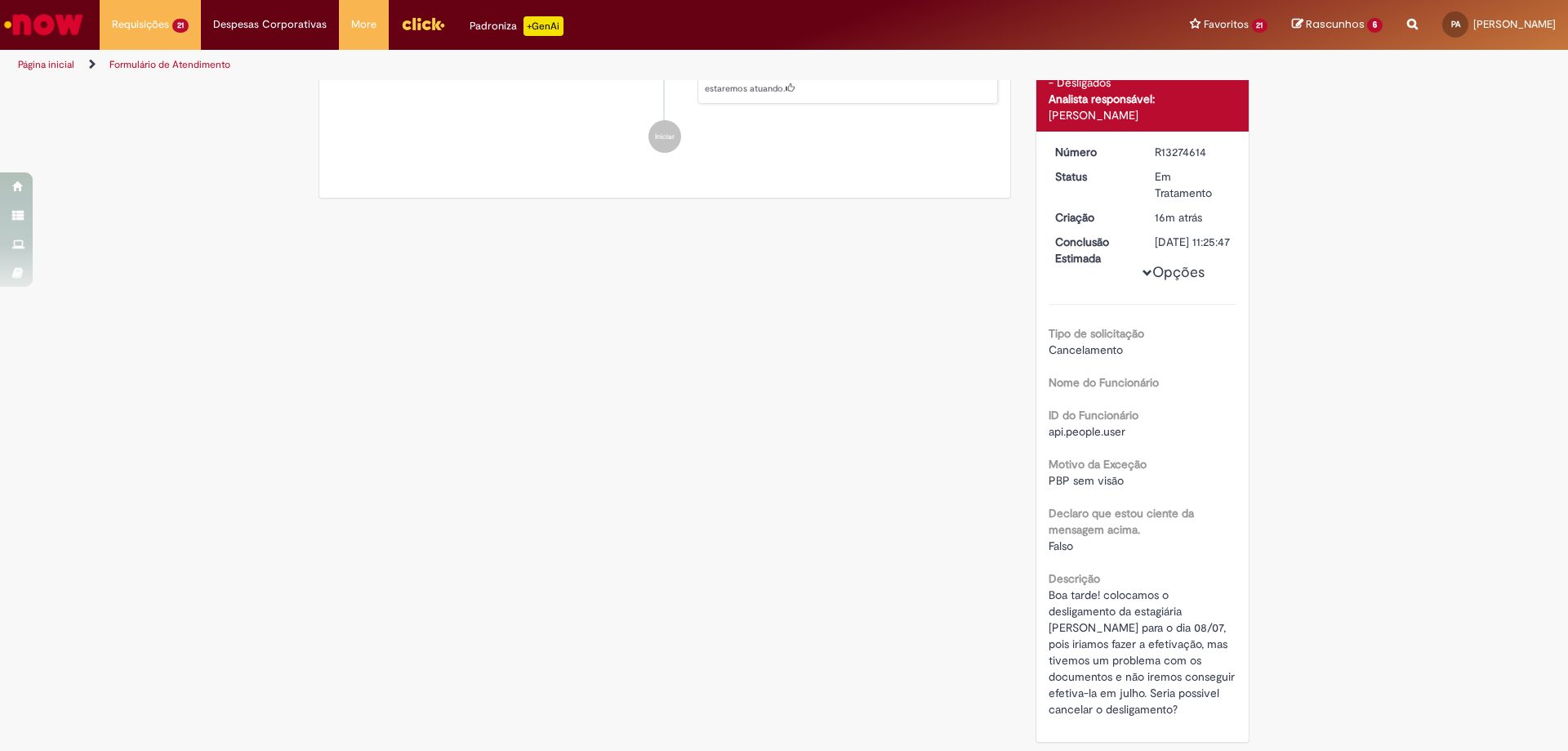 scroll, scrollTop: 0, scrollLeft: 0, axis: both 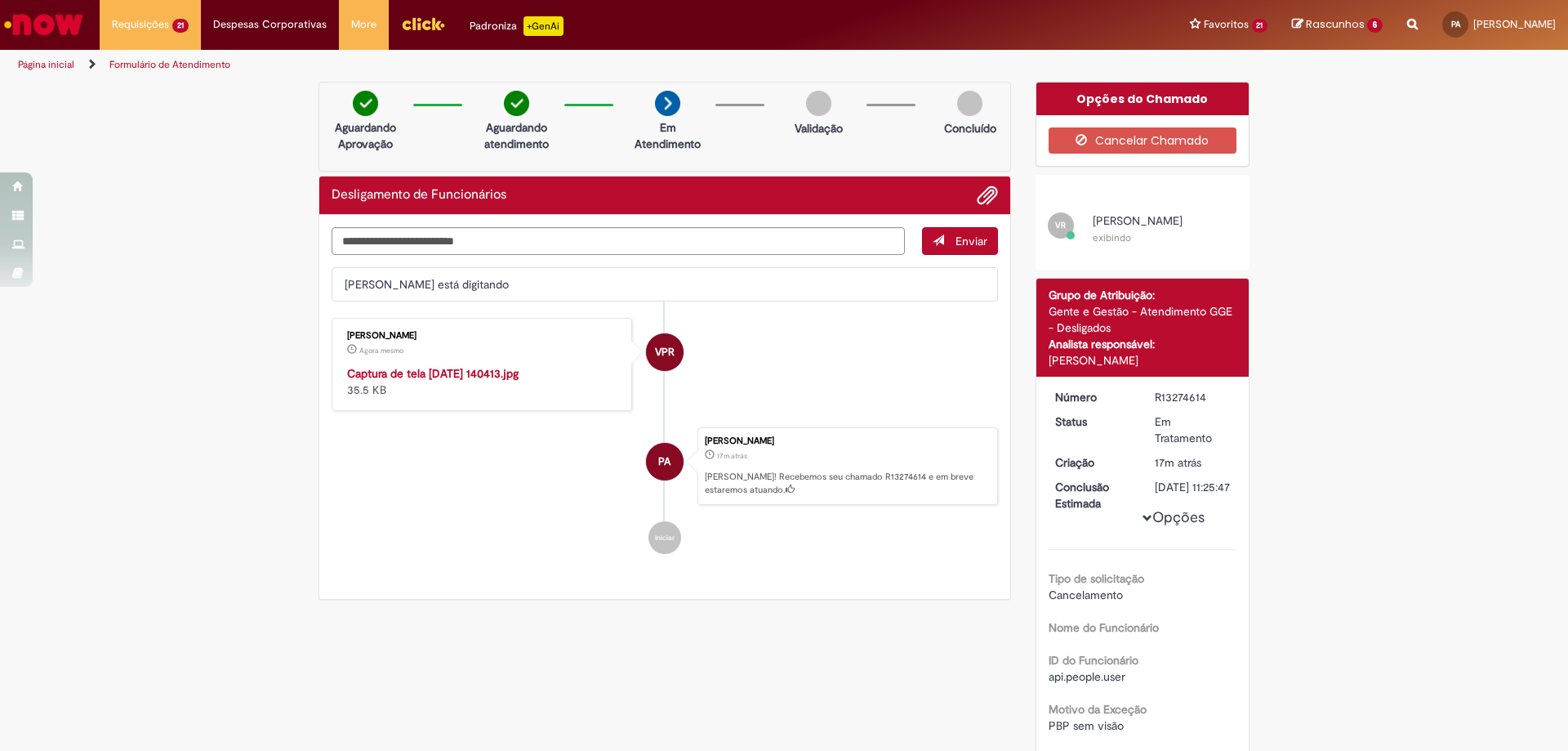 click at bounding box center [483, 365] 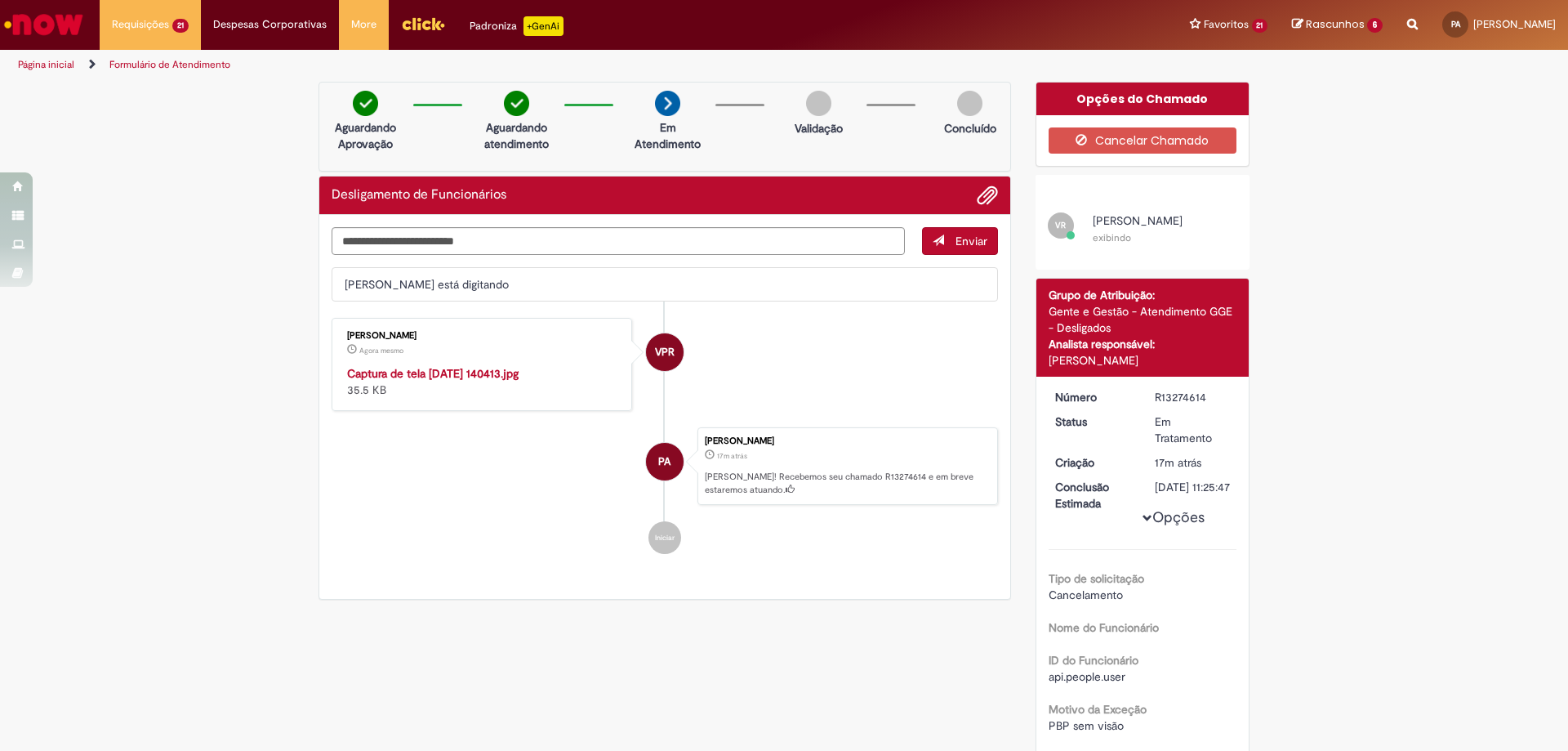 click at bounding box center [483, 365] 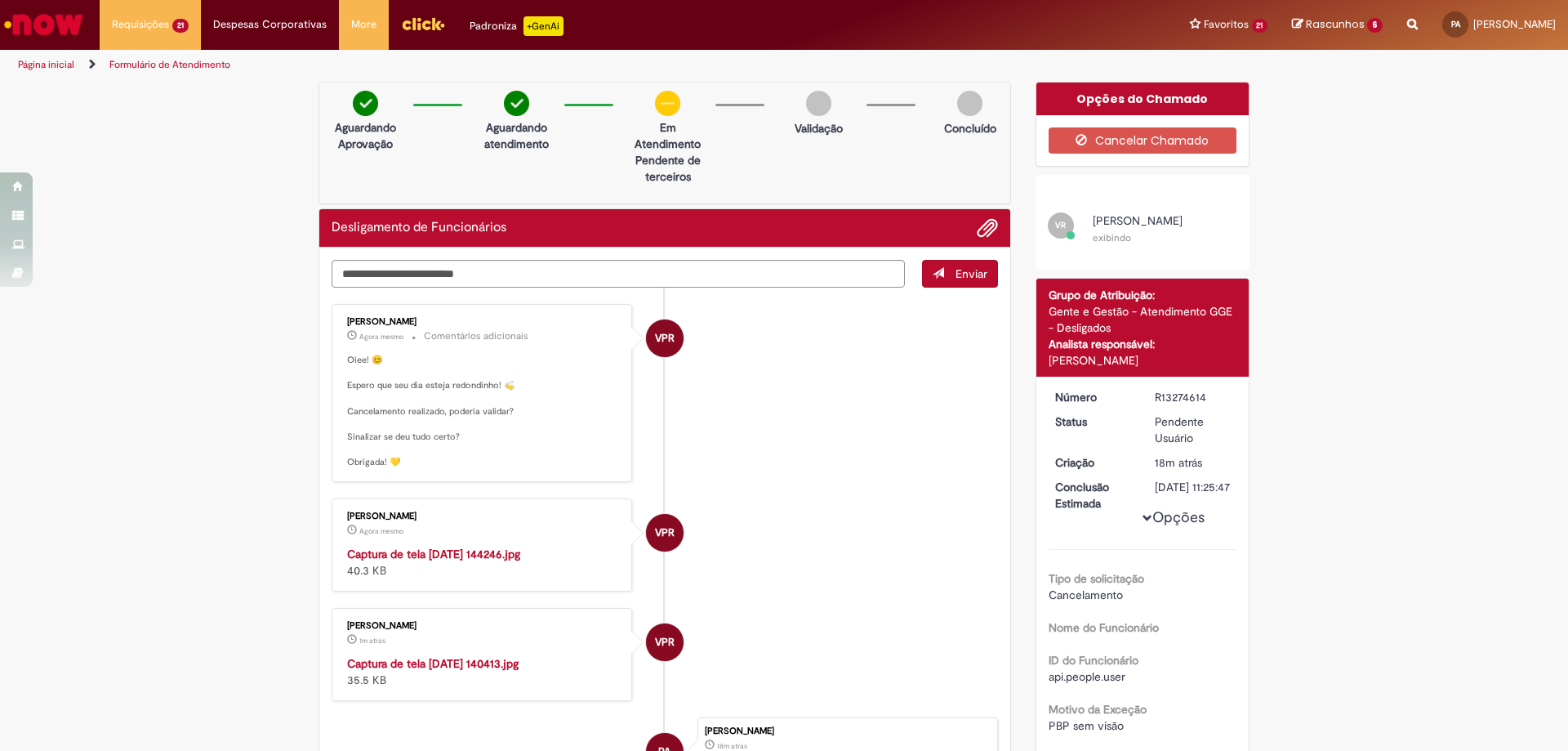 scroll, scrollTop: 82, scrollLeft: 0, axis: vertical 